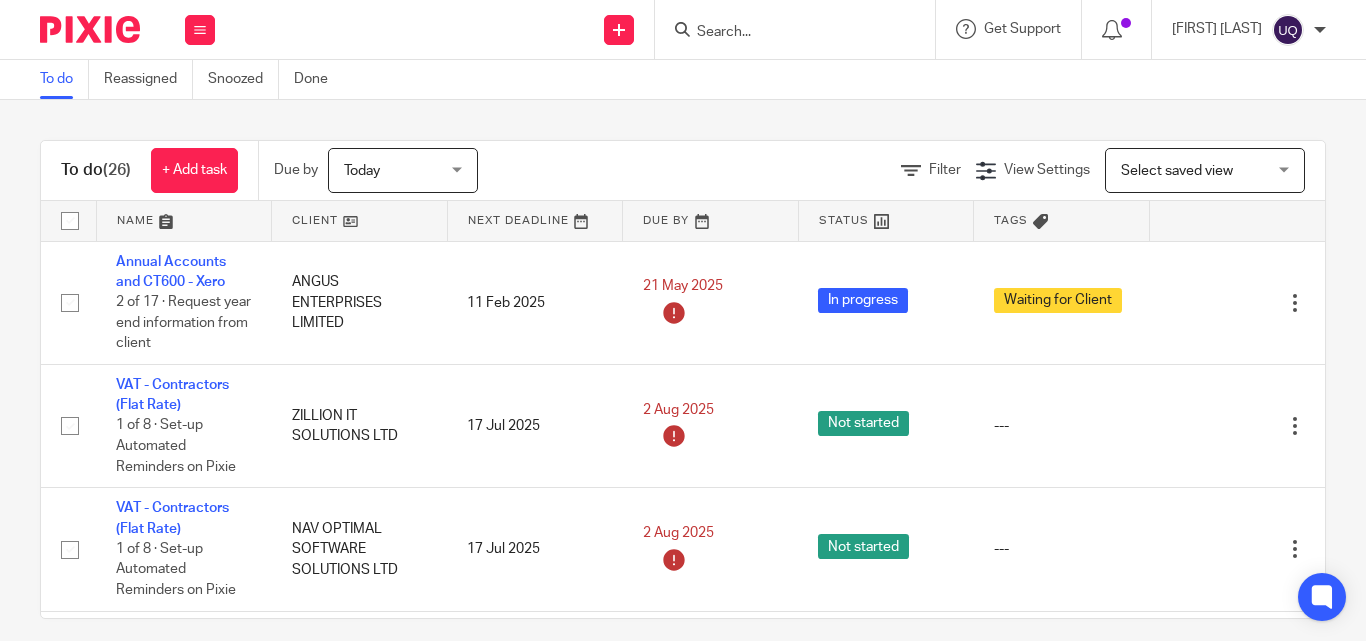 scroll, scrollTop: 0, scrollLeft: 0, axis: both 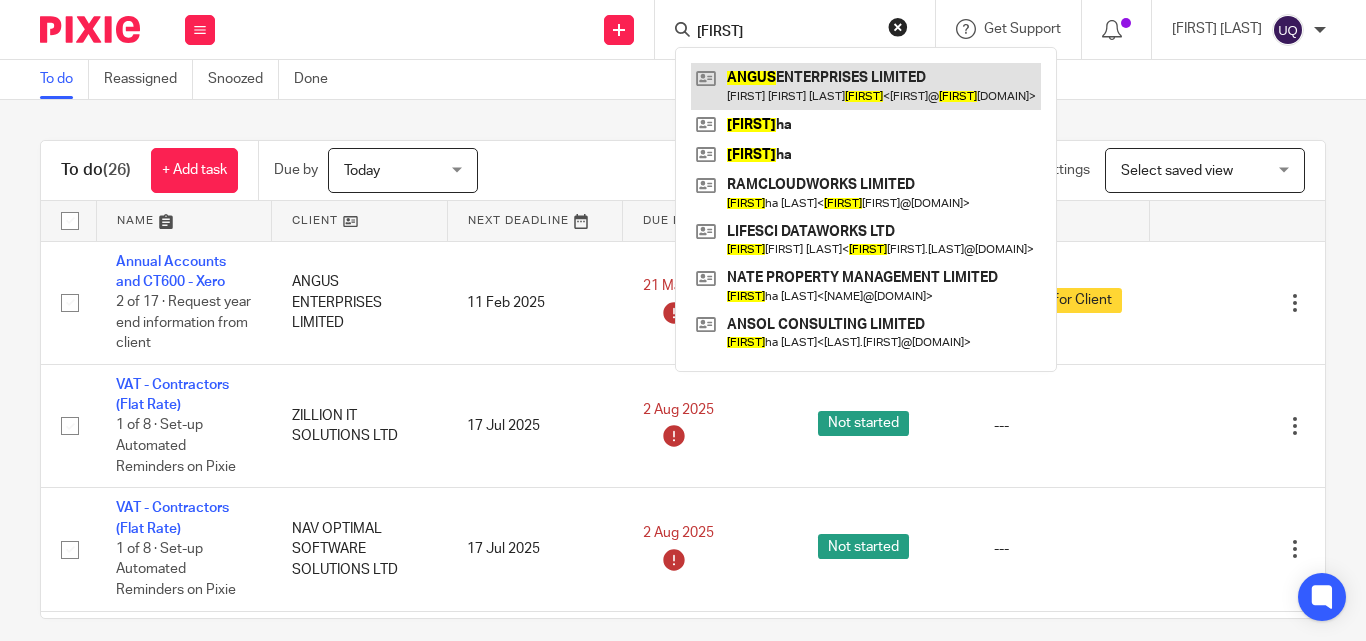 type on "angus" 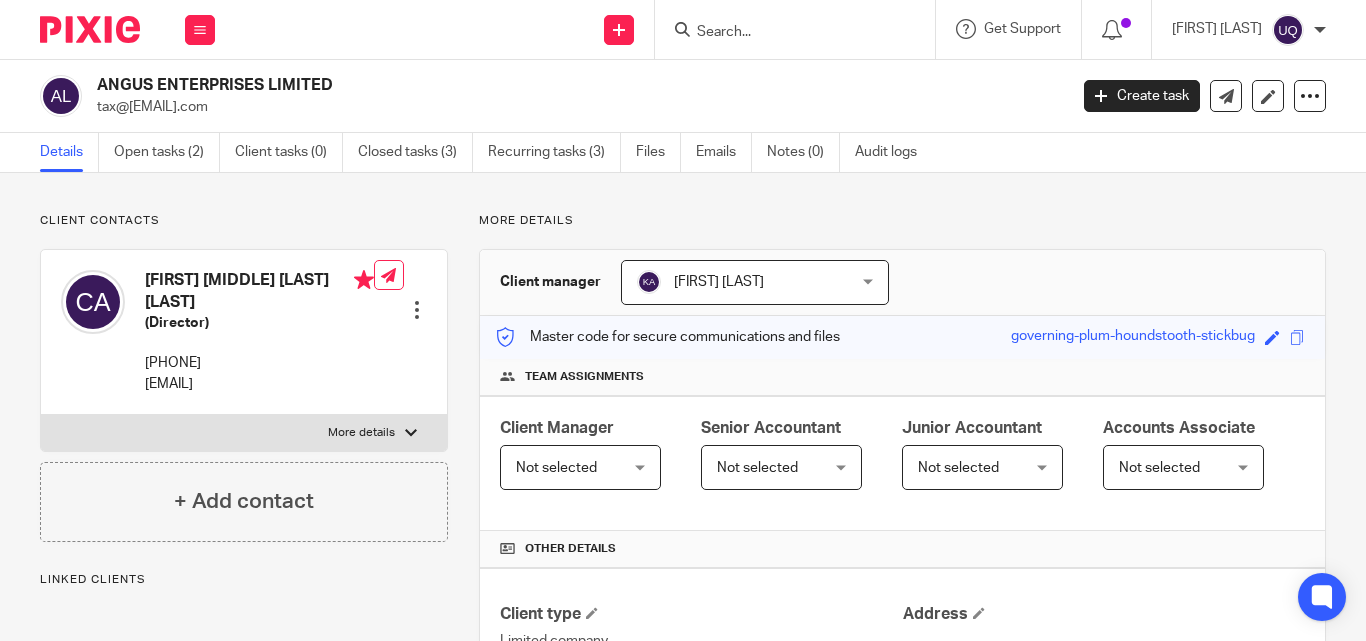 scroll, scrollTop: 0, scrollLeft: 0, axis: both 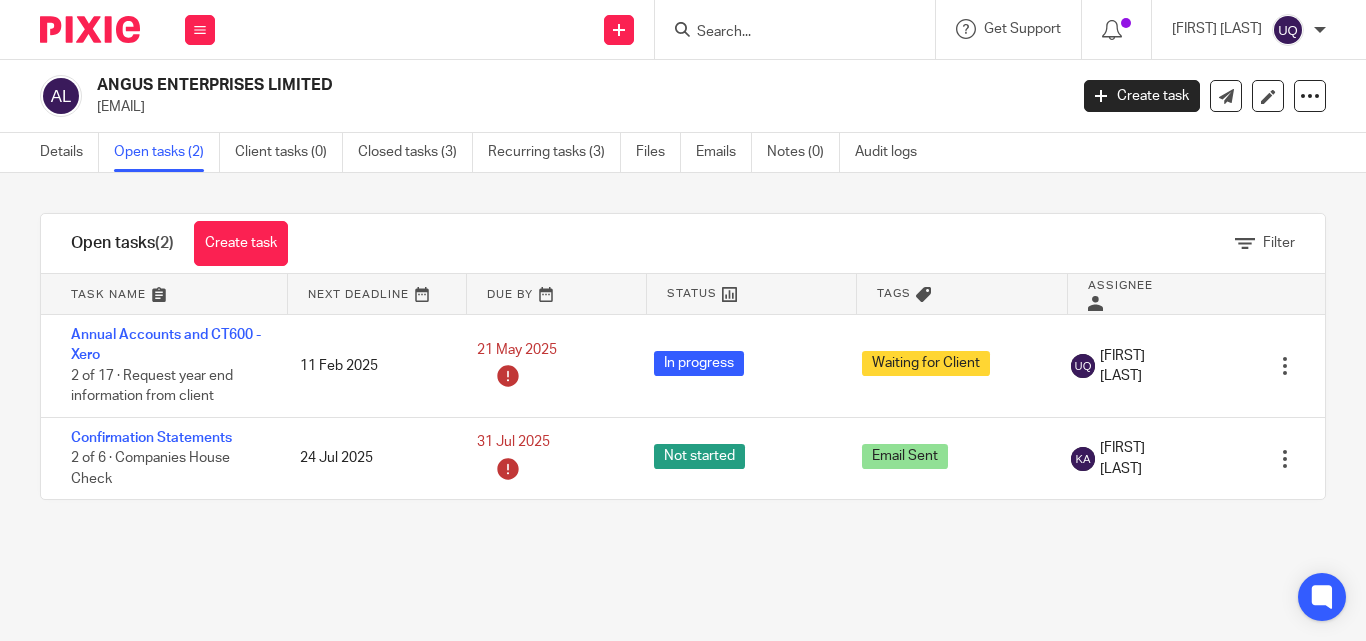 click at bounding box center (795, 29) 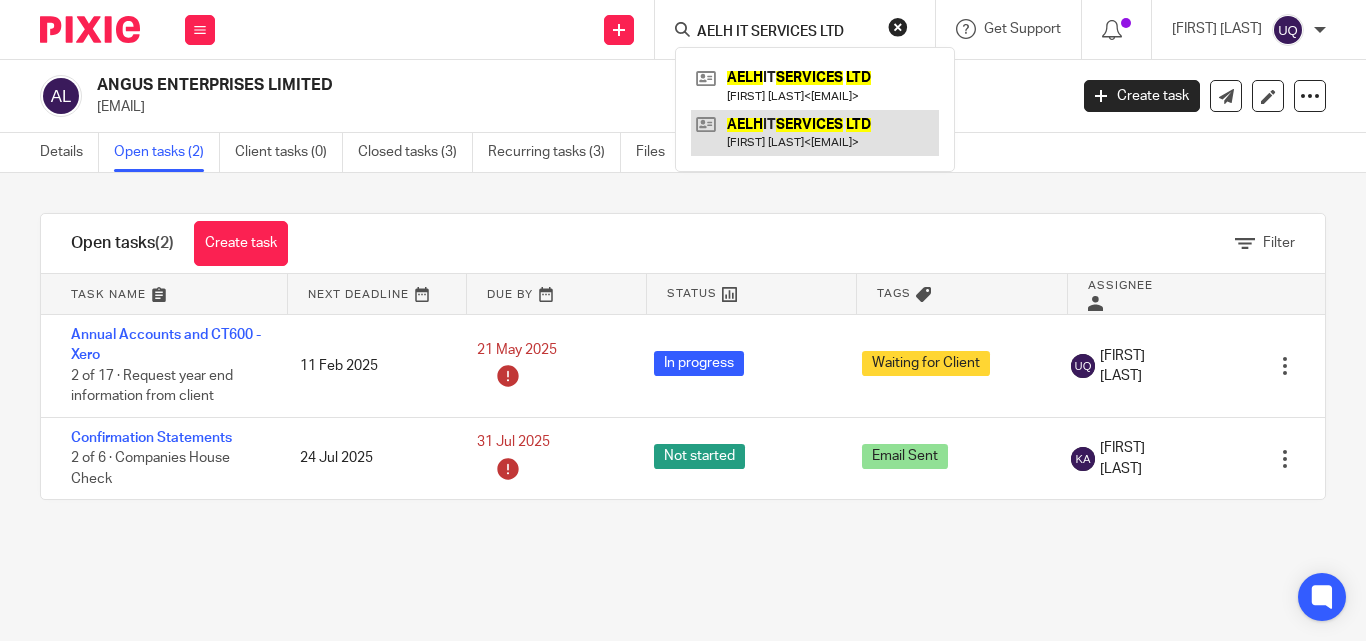 type on "AELH IT SERVICES LTD" 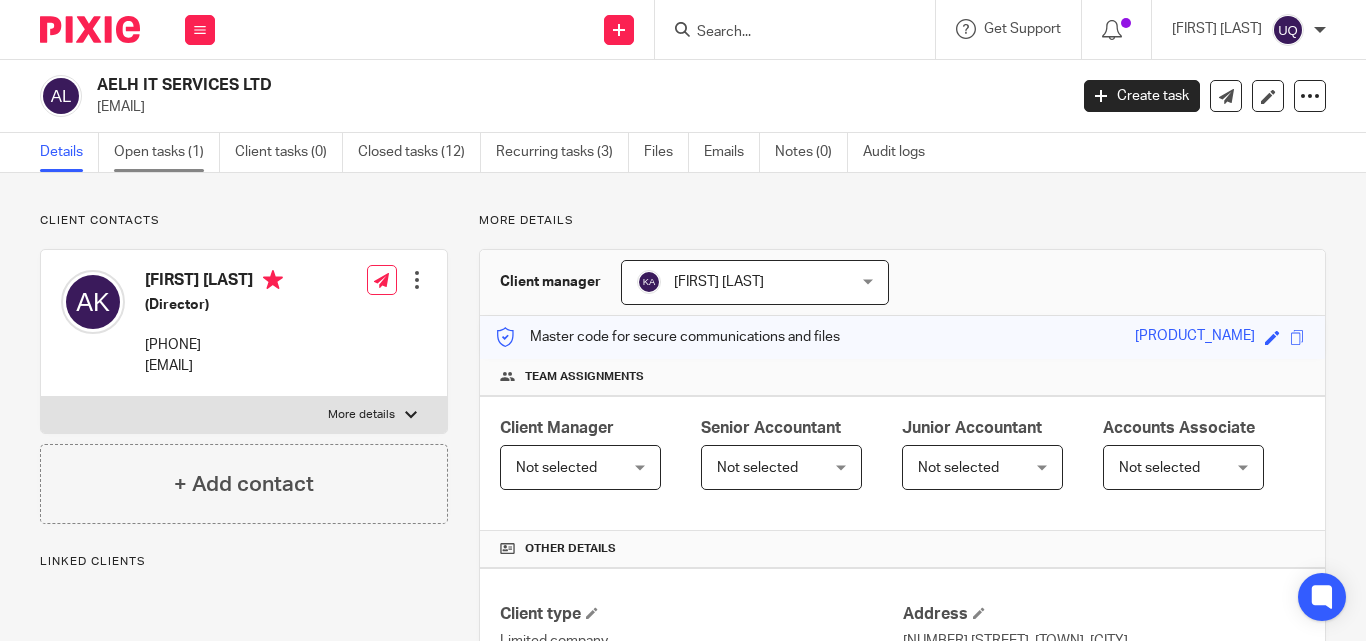 scroll, scrollTop: 0, scrollLeft: 0, axis: both 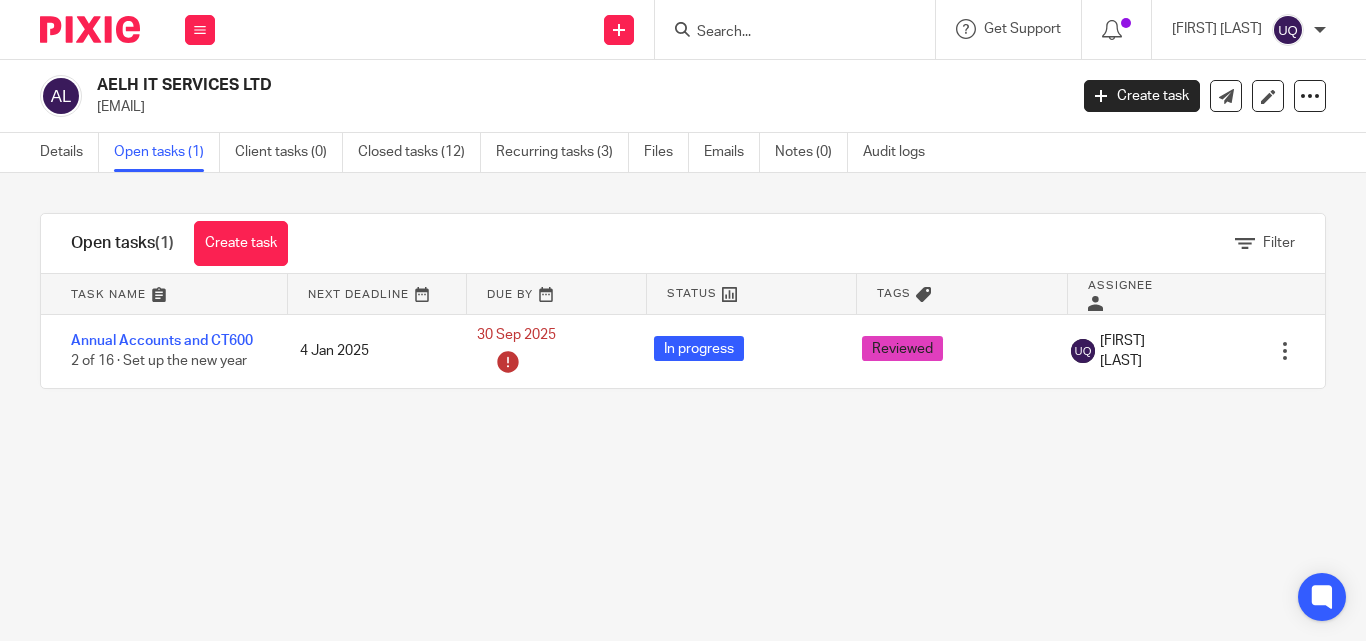 click at bounding box center (785, 33) 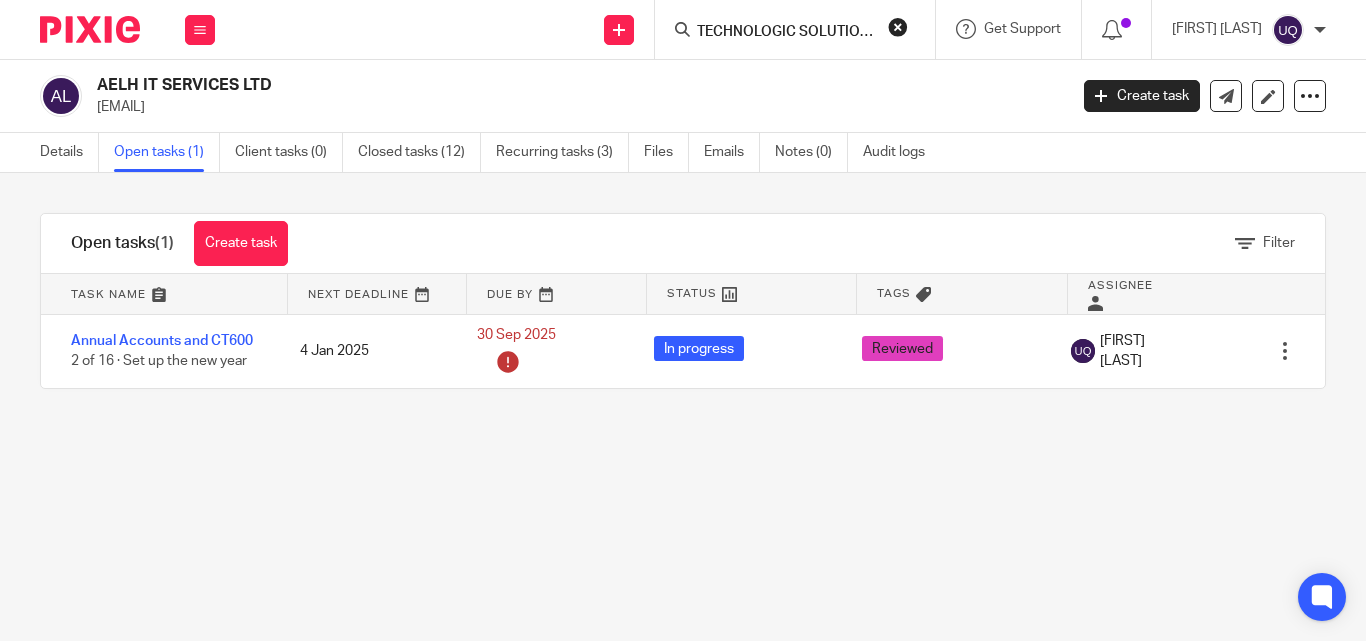 scroll, scrollTop: 0, scrollLeft: 61, axis: horizontal 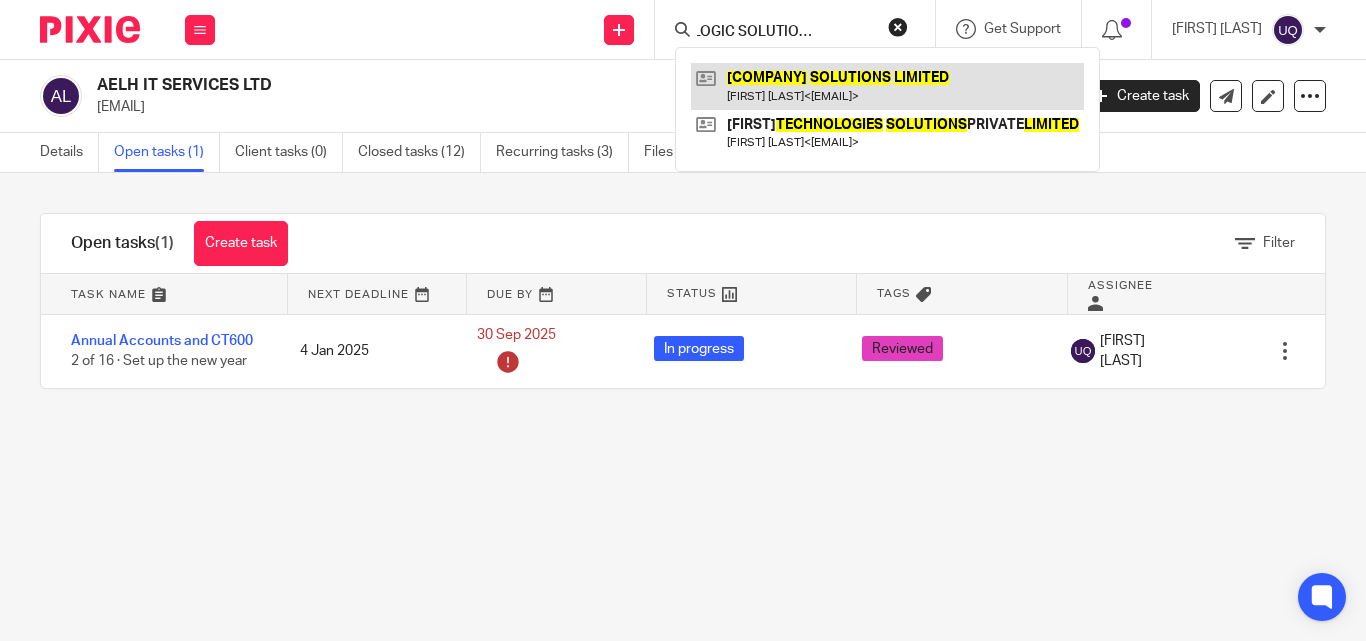 type on "TECHNOLOGIC SOLUTIONS LIMITED" 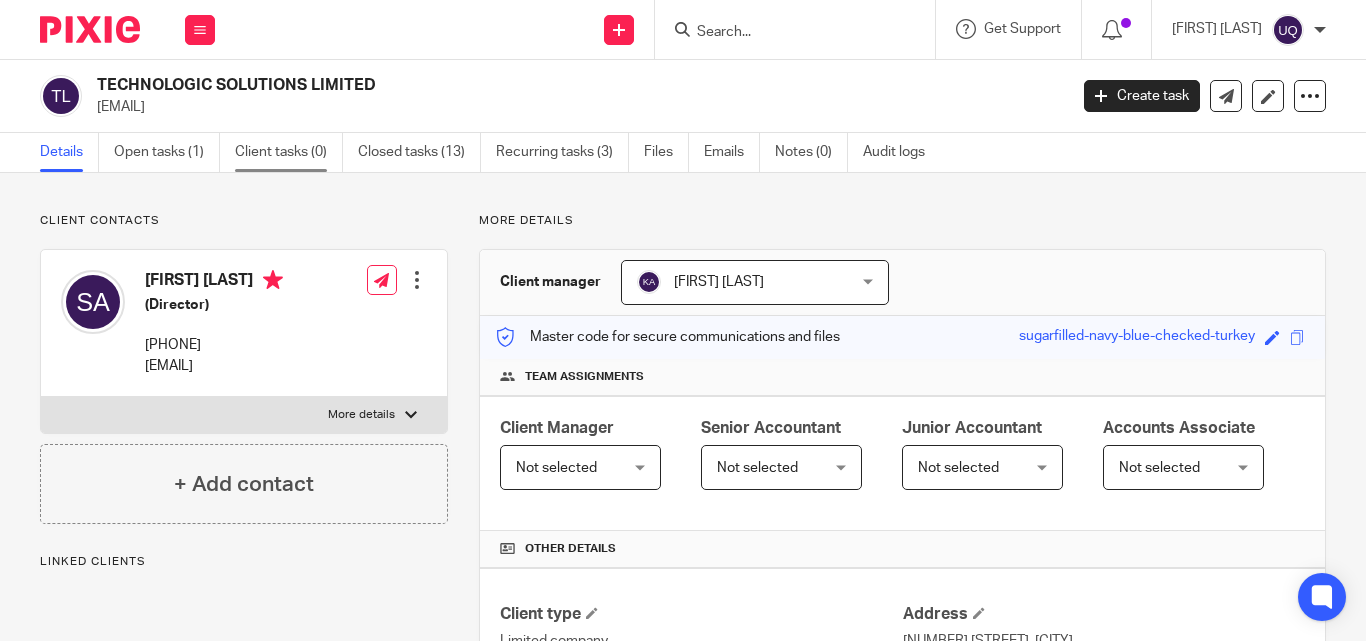 scroll, scrollTop: 0, scrollLeft: 0, axis: both 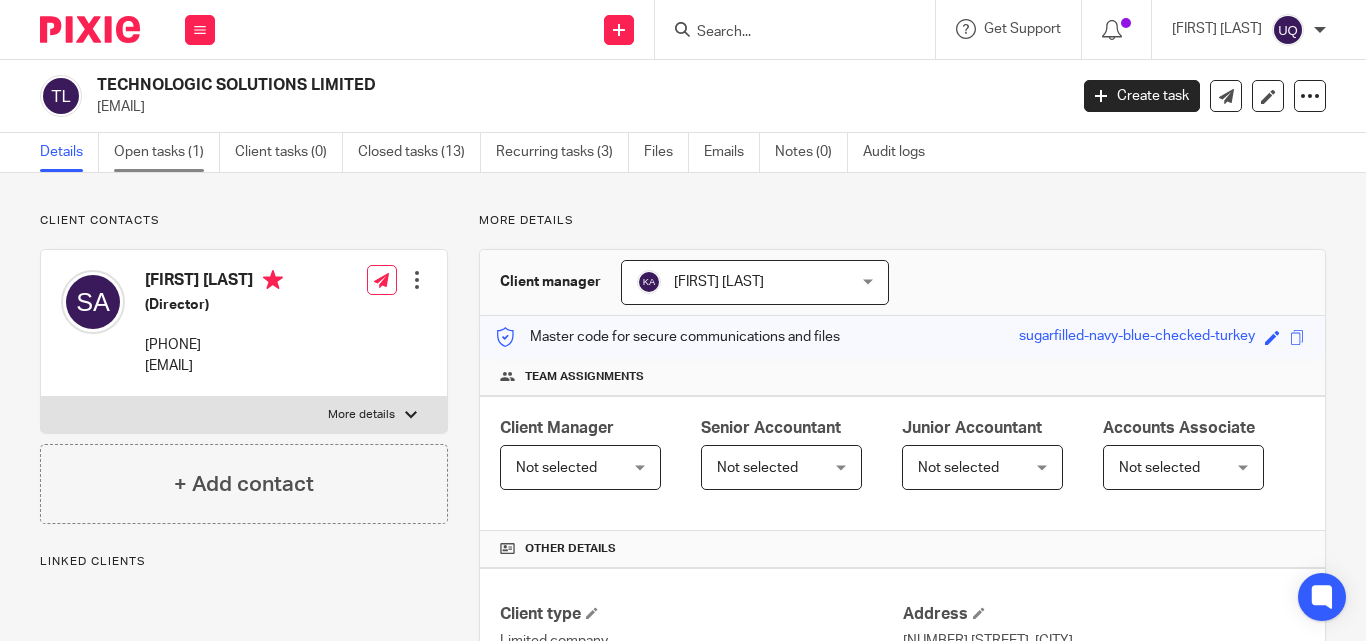 click on "Open tasks (1)" at bounding box center (167, 152) 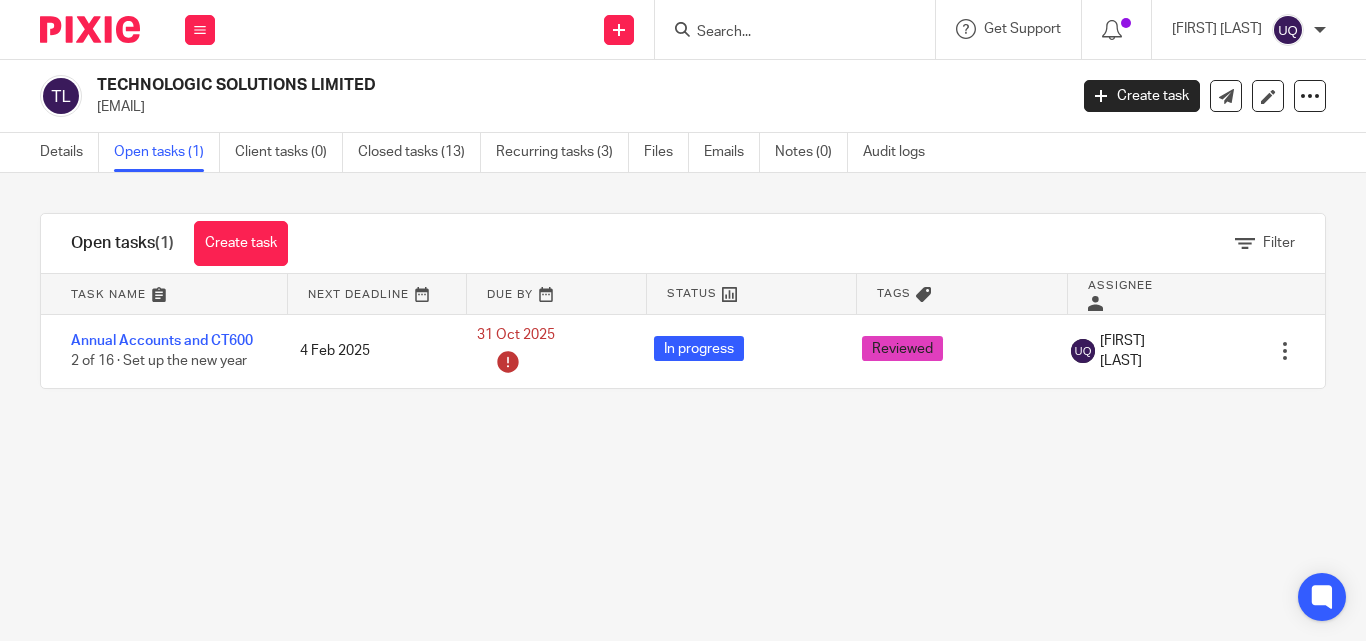 scroll, scrollTop: 0, scrollLeft: 0, axis: both 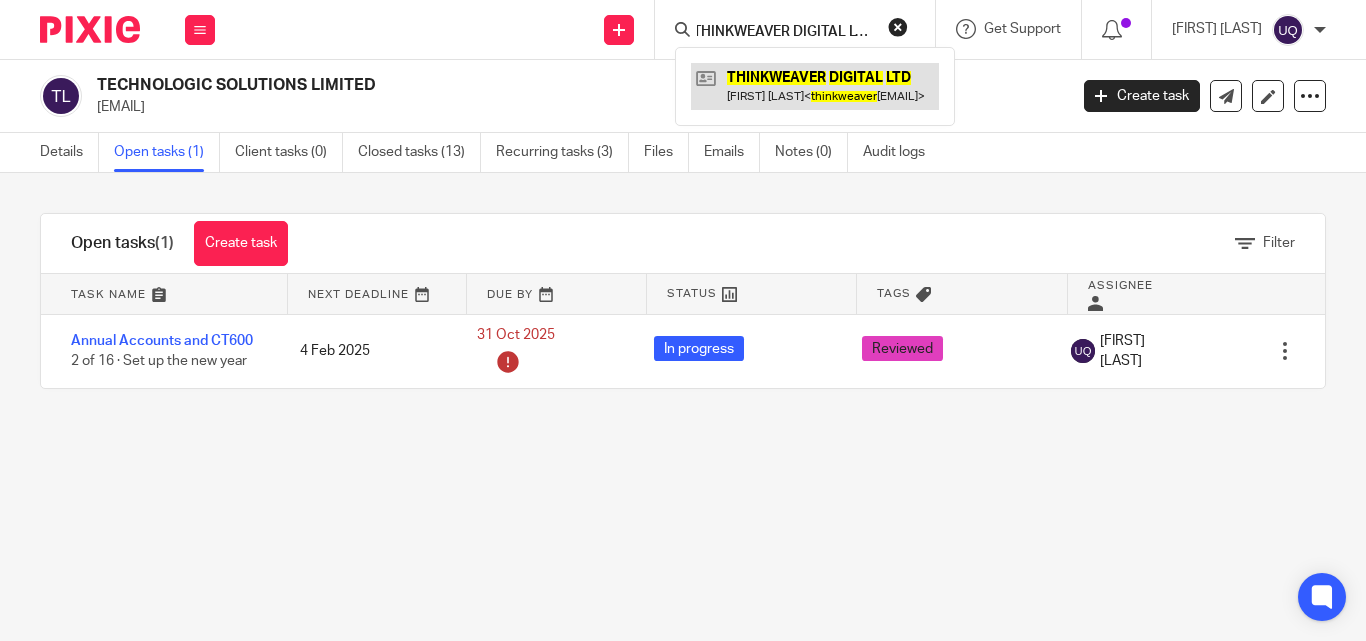 type on "THINKWEAVER DIGITAL LTD" 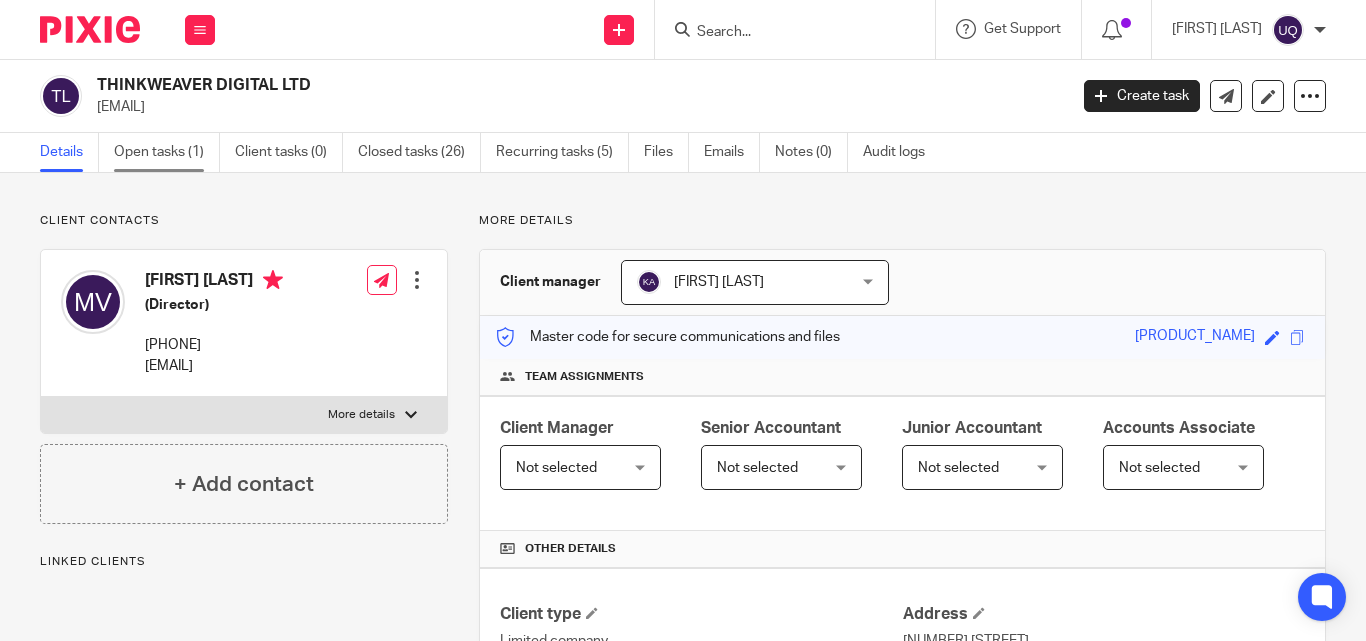 scroll, scrollTop: 0, scrollLeft: 0, axis: both 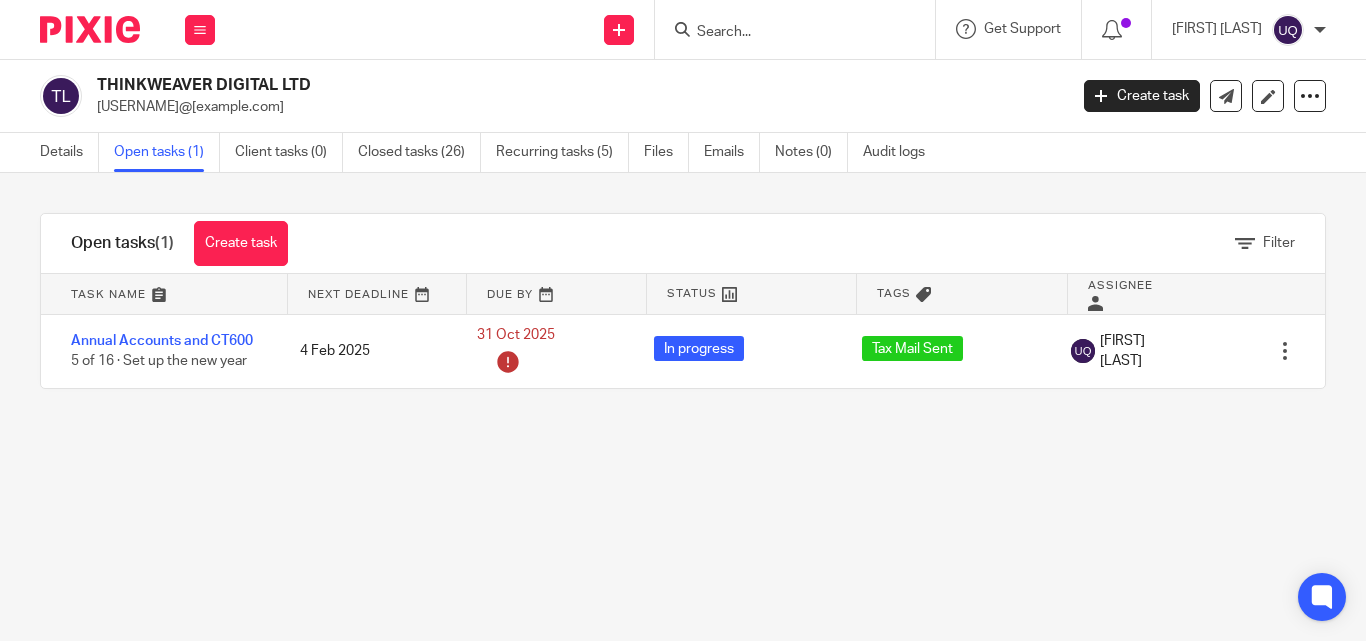 click at bounding box center [801, 29] 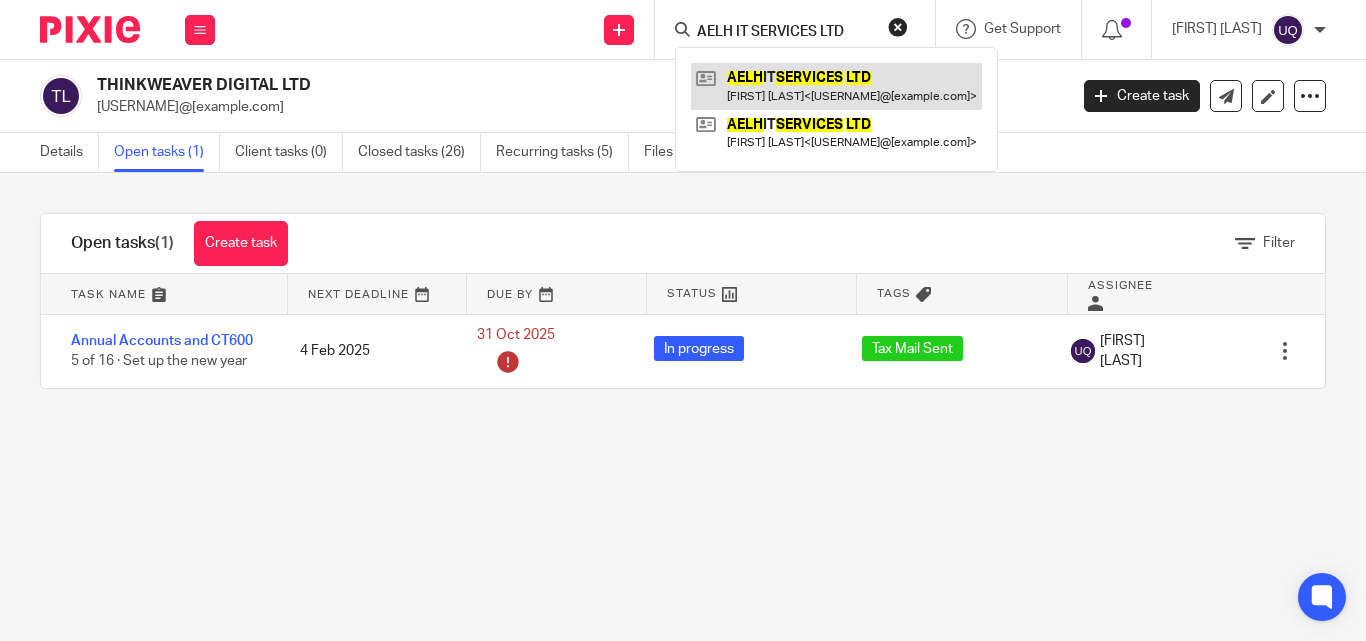 type on "AELH IT SERVICES LTD" 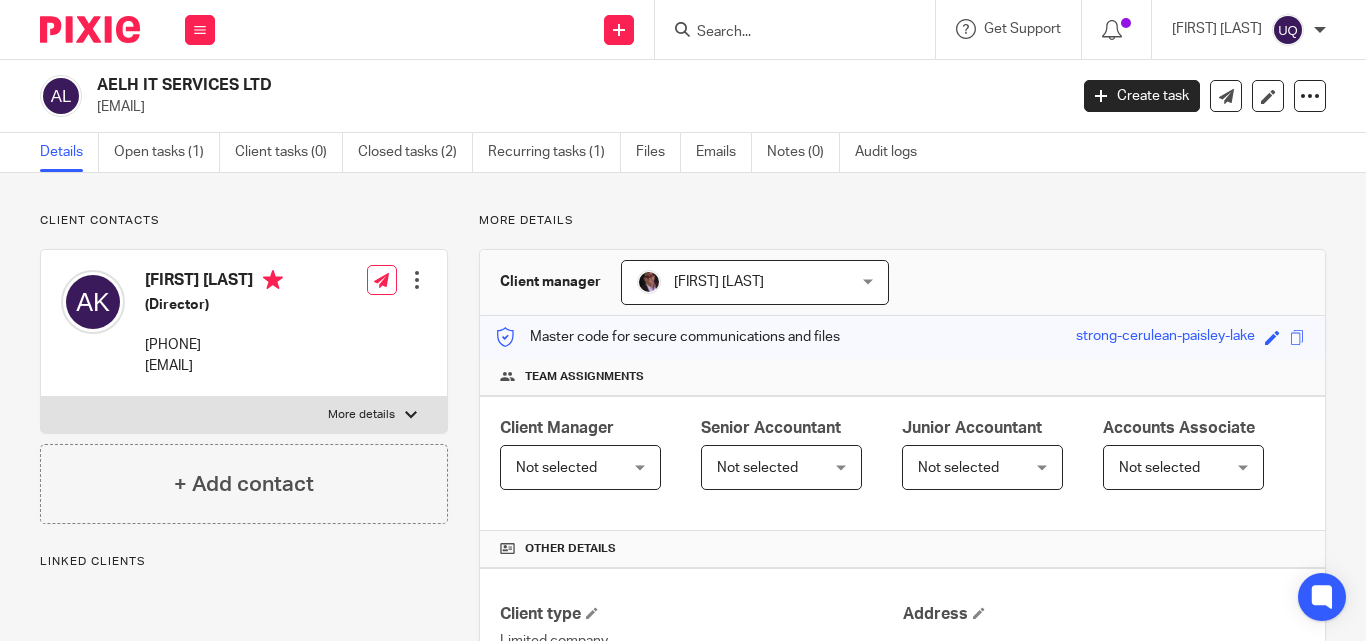 scroll, scrollTop: 0, scrollLeft: 0, axis: both 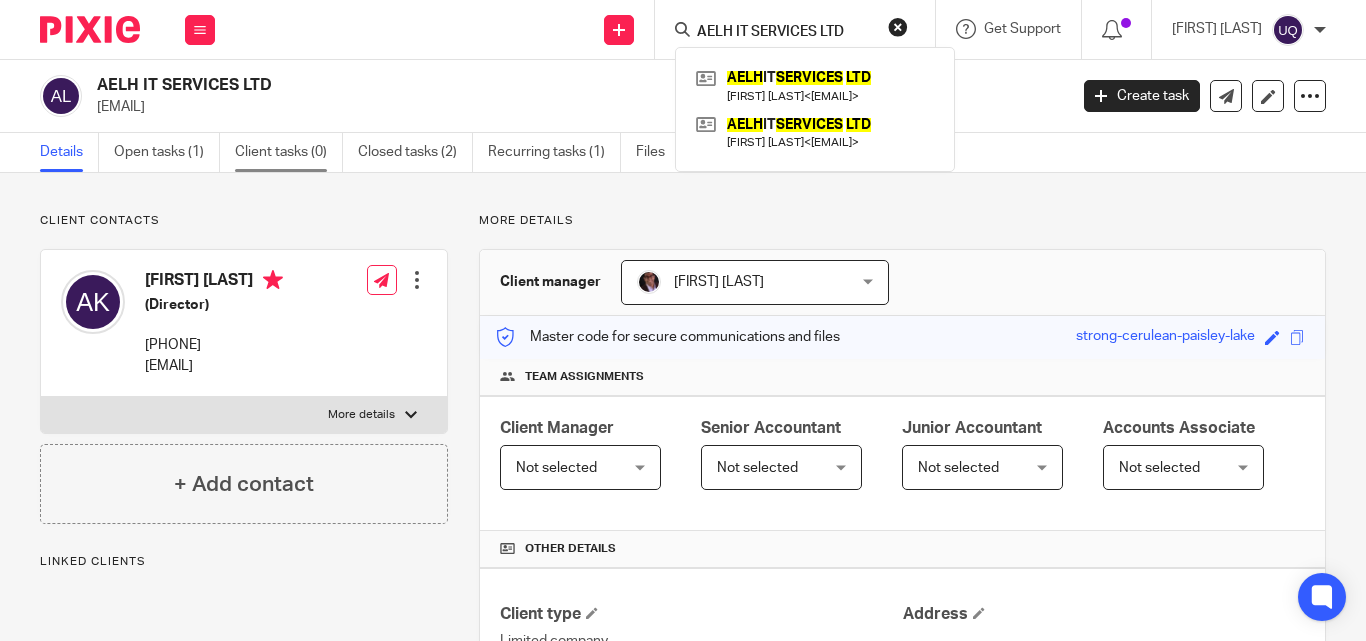 type on "AELH IT SERVICES LTD" 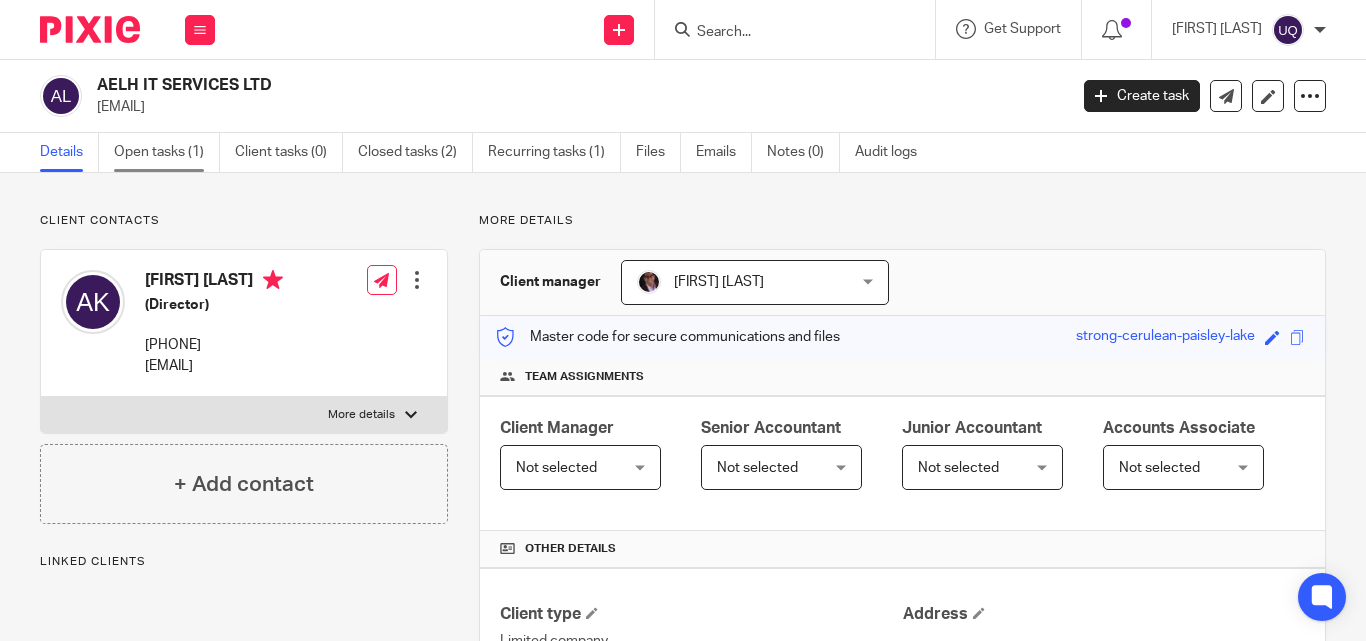 click on "Open tasks (1)" at bounding box center (167, 152) 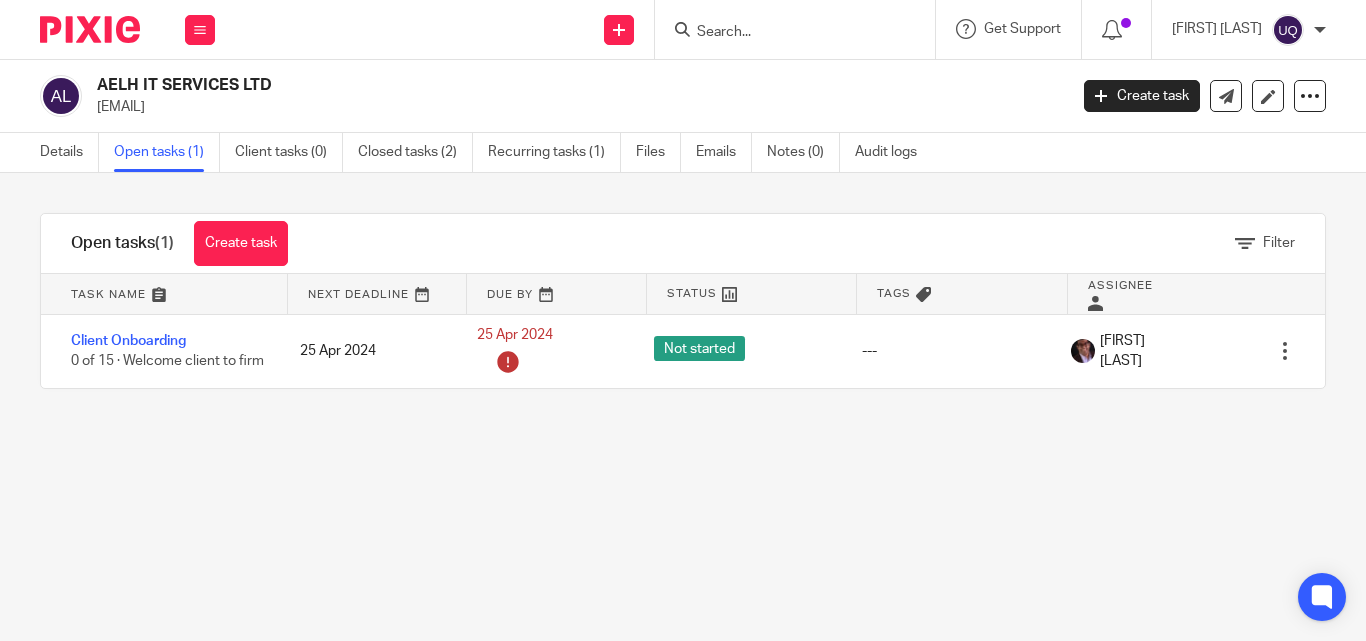 scroll, scrollTop: 0, scrollLeft: 0, axis: both 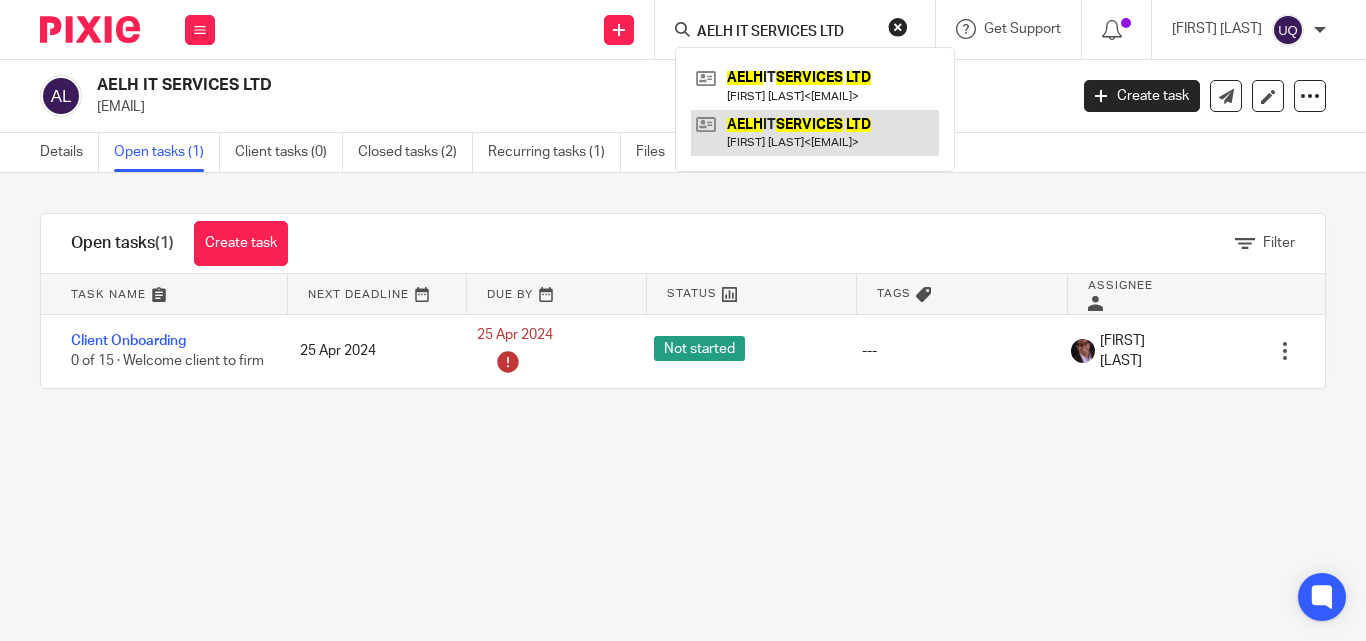 type on "AELH IT SERVICES LTD" 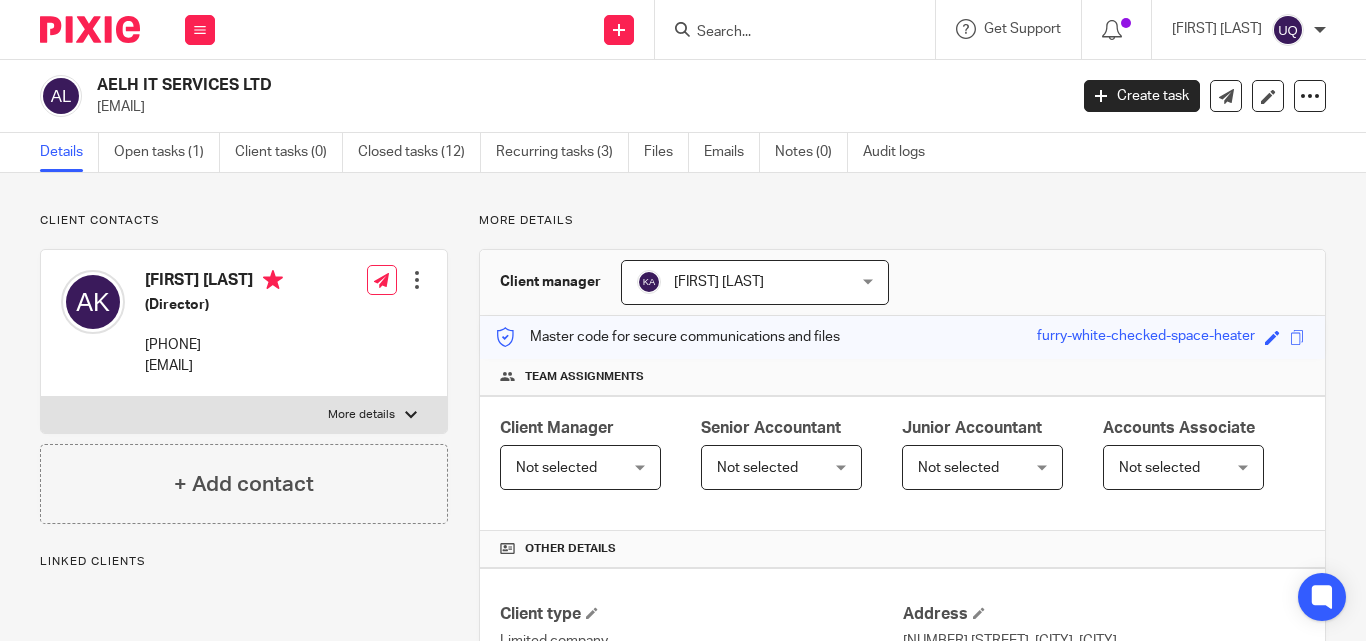 scroll, scrollTop: 0, scrollLeft: 0, axis: both 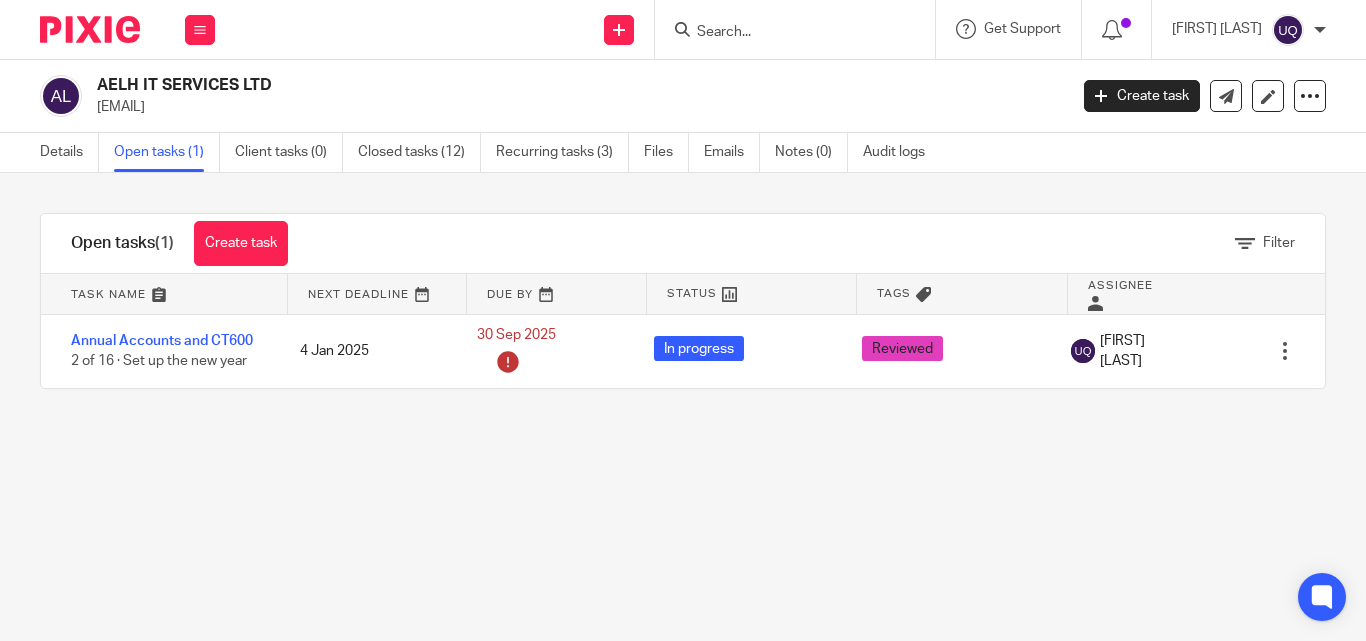 click at bounding box center (785, 33) 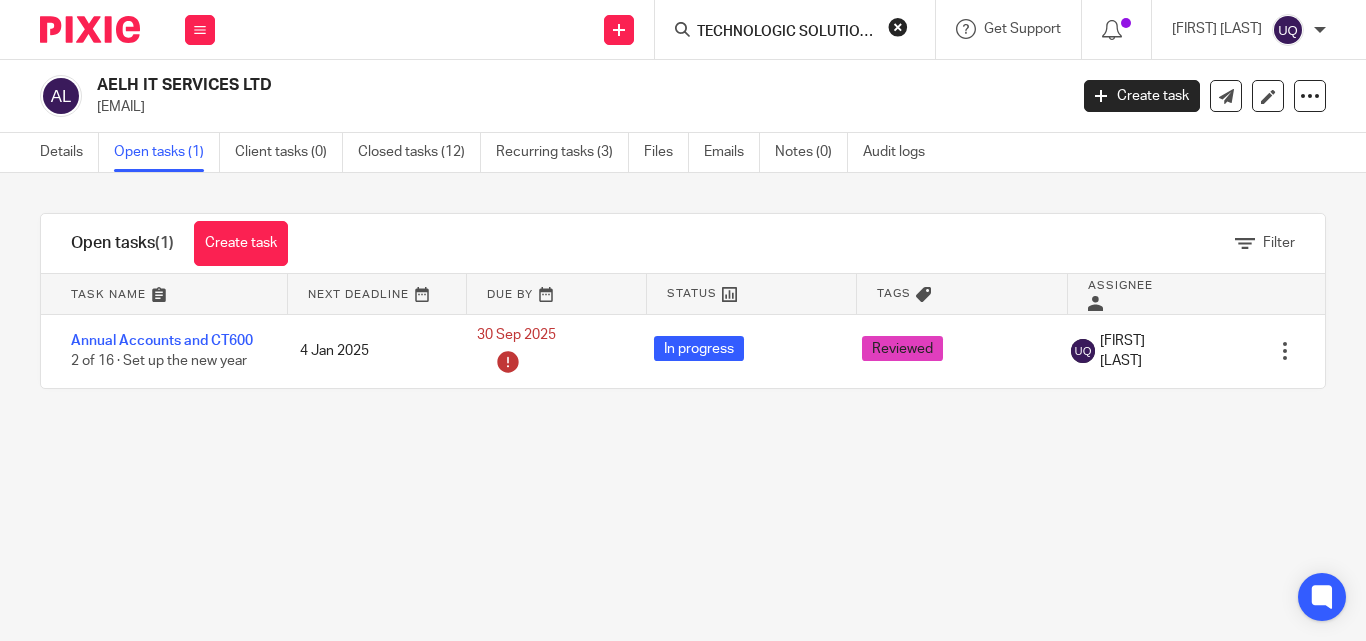 scroll, scrollTop: 0, scrollLeft: 61, axis: horizontal 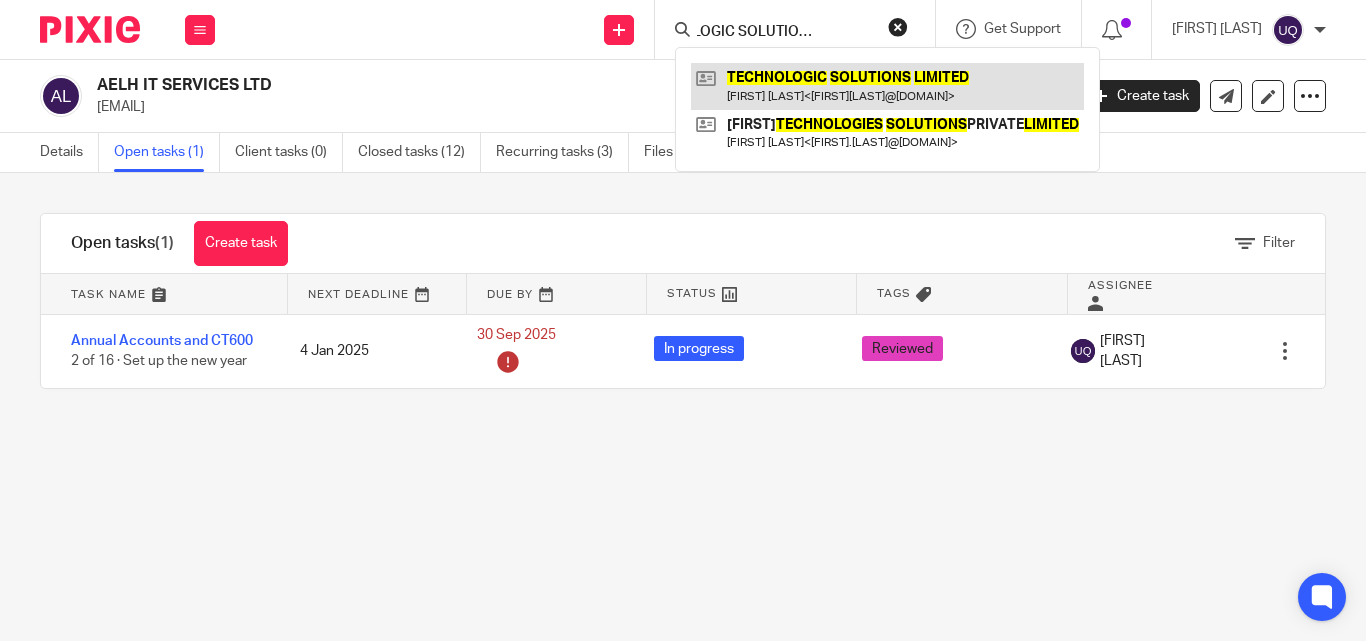 type on "TECHNOLOGIC SOLUTIONS LIMITED" 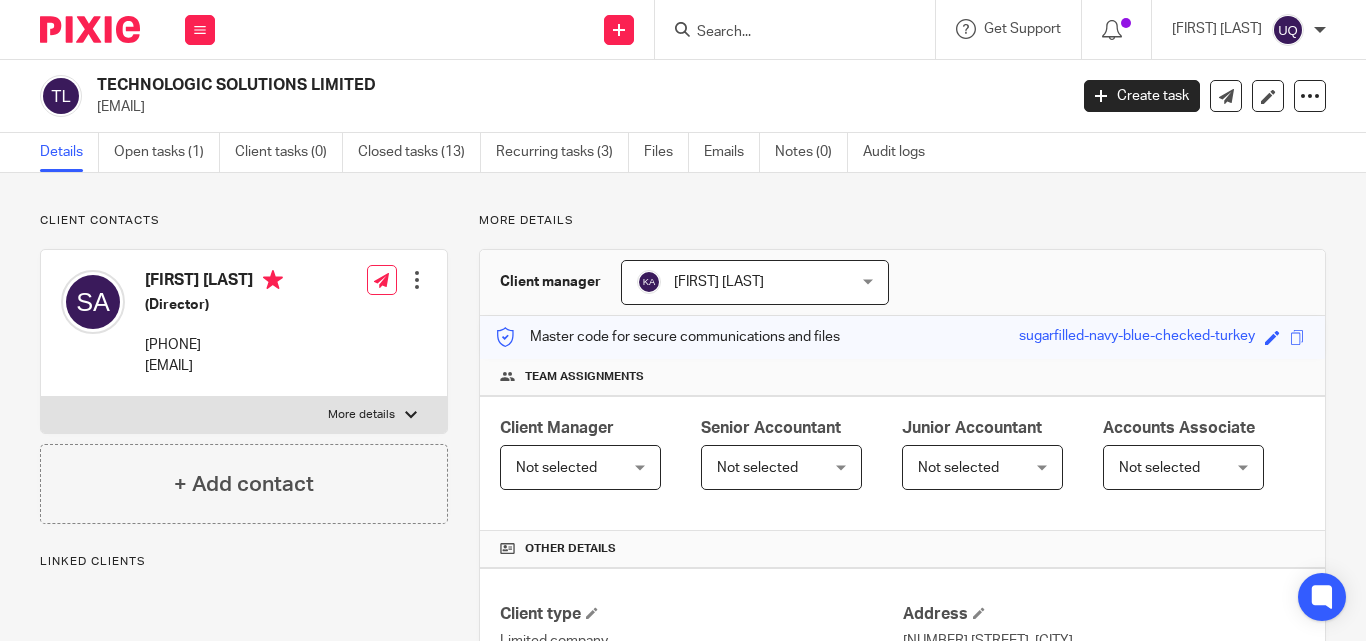 scroll, scrollTop: 0, scrollLeft: 0, axis: both 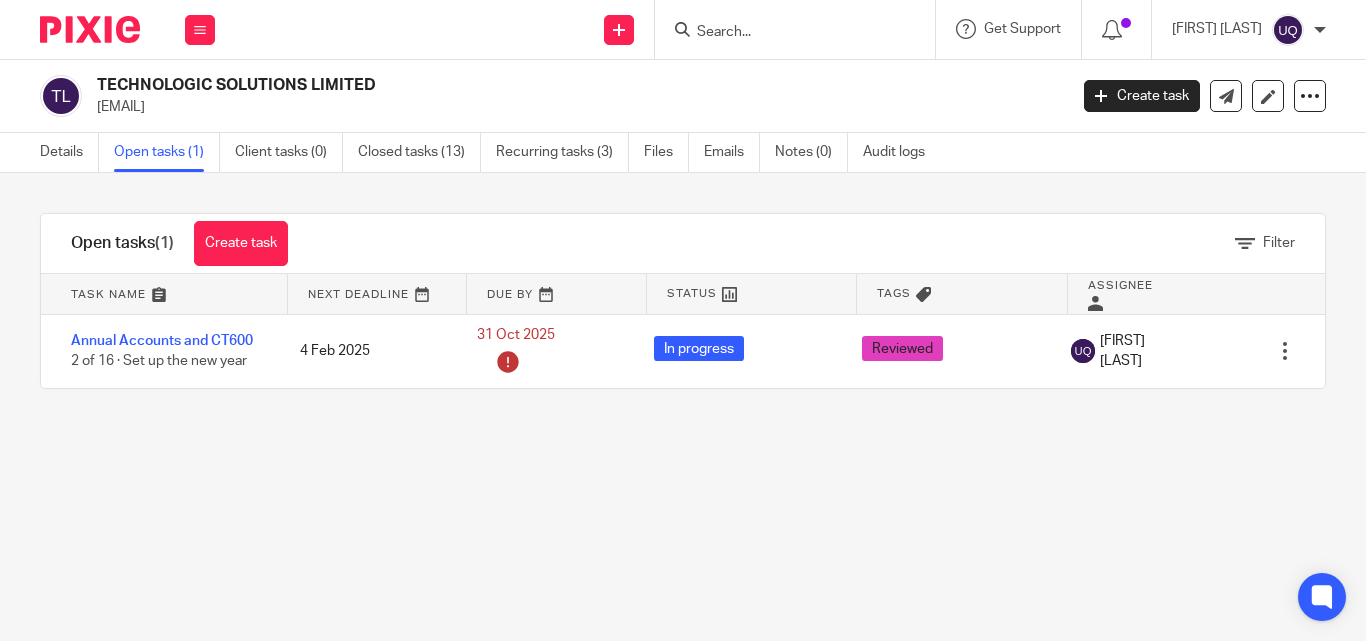 click at bounding box center [785, 33] 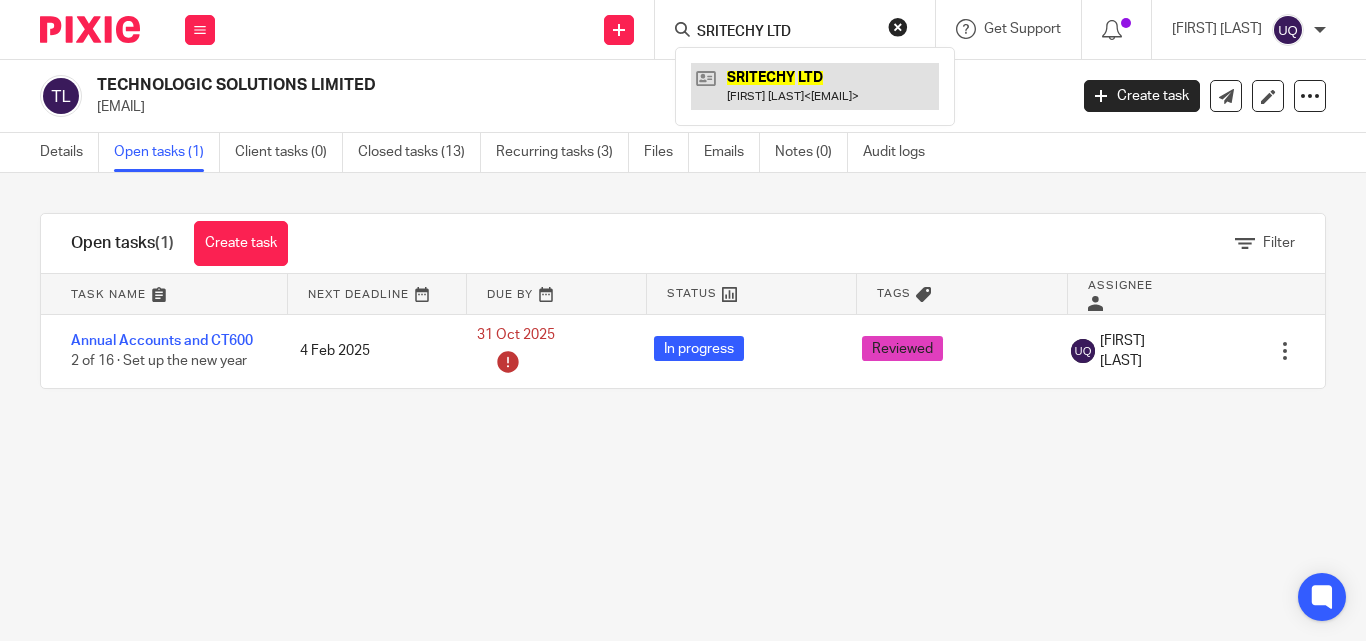 type on "SRITECHY LTD" 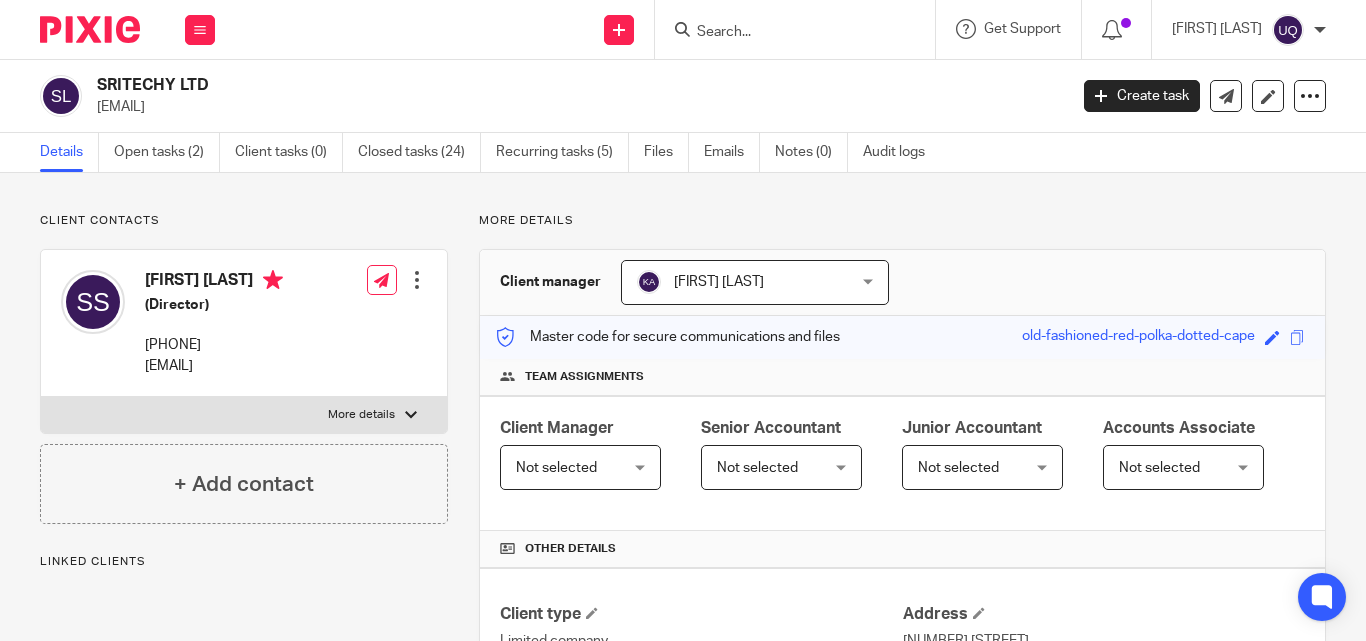 scroll, scrollTop: 0, scrollLeft: 0, axis: both 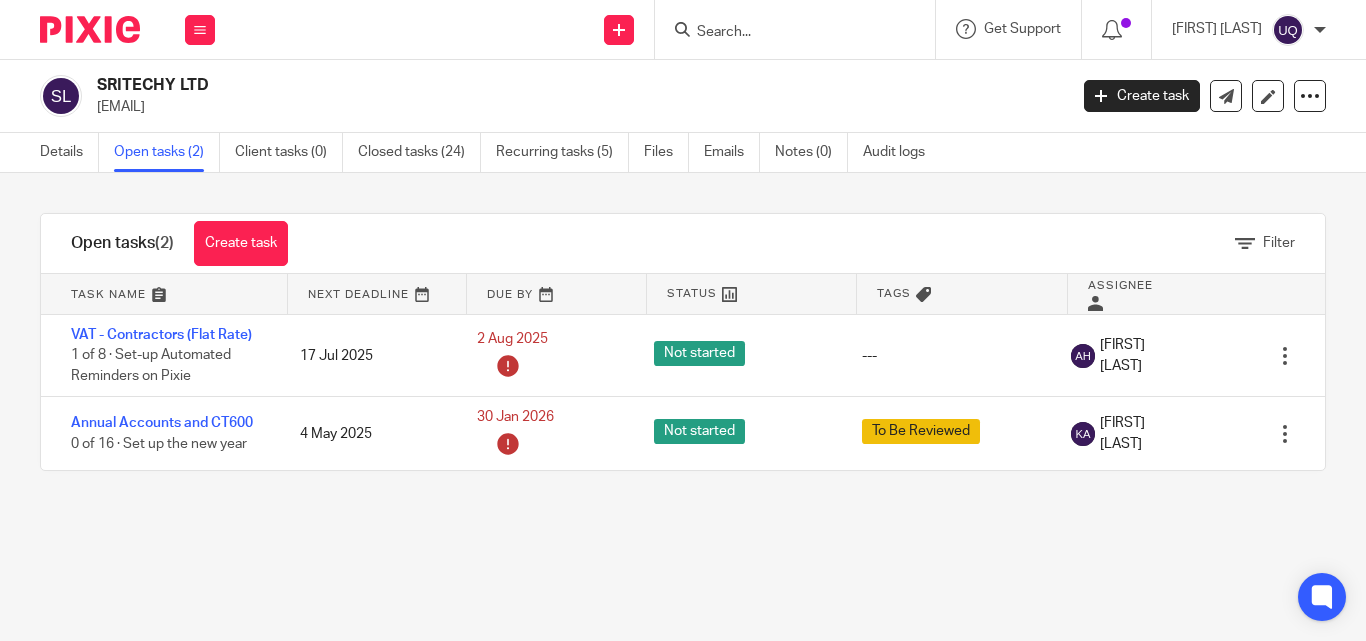 click at bounding box center [90, 29] 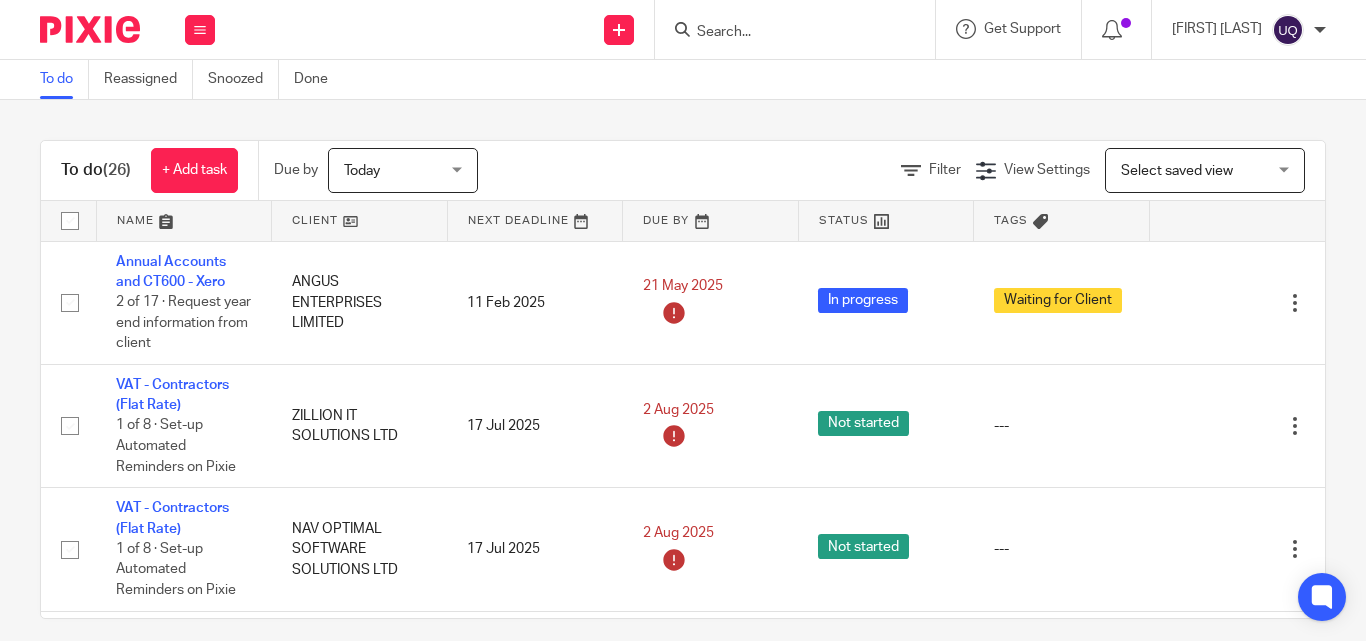 scroll, scrollTop: 0, scrollLeft: 0, axis: both 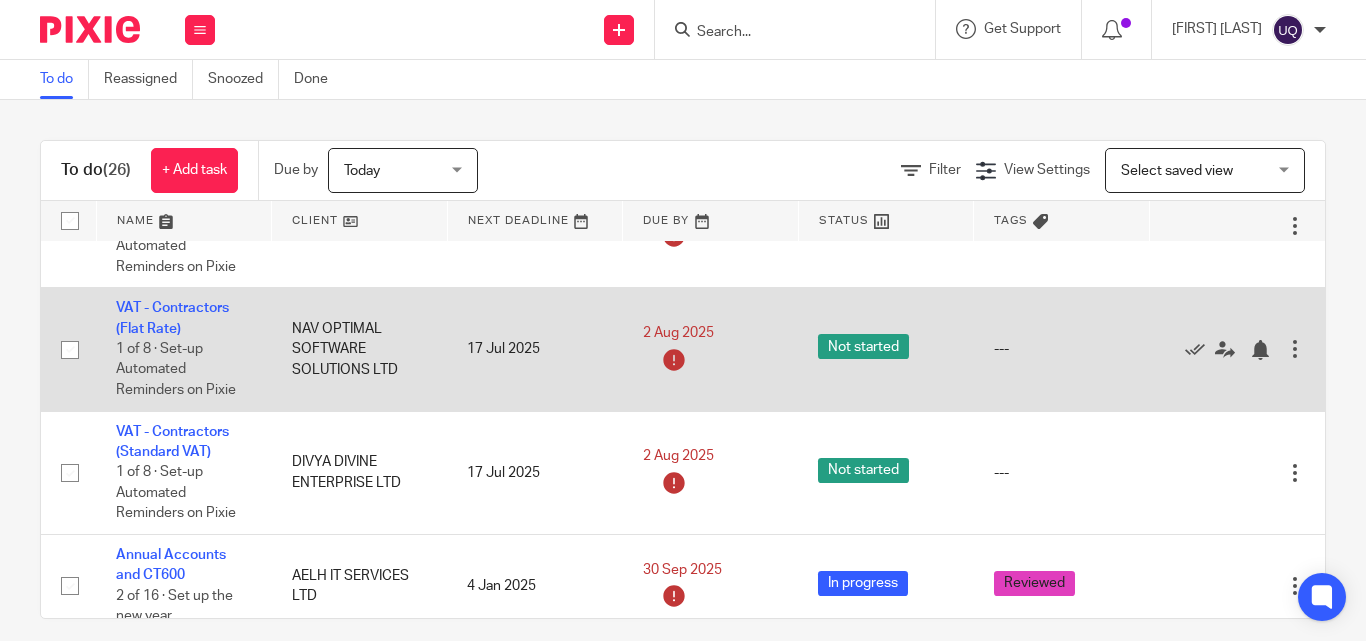 drag, startPoint x: 1188, startPoint y: 347, endPoint x: 175, endPoint y: 300, distance: 1014.0897 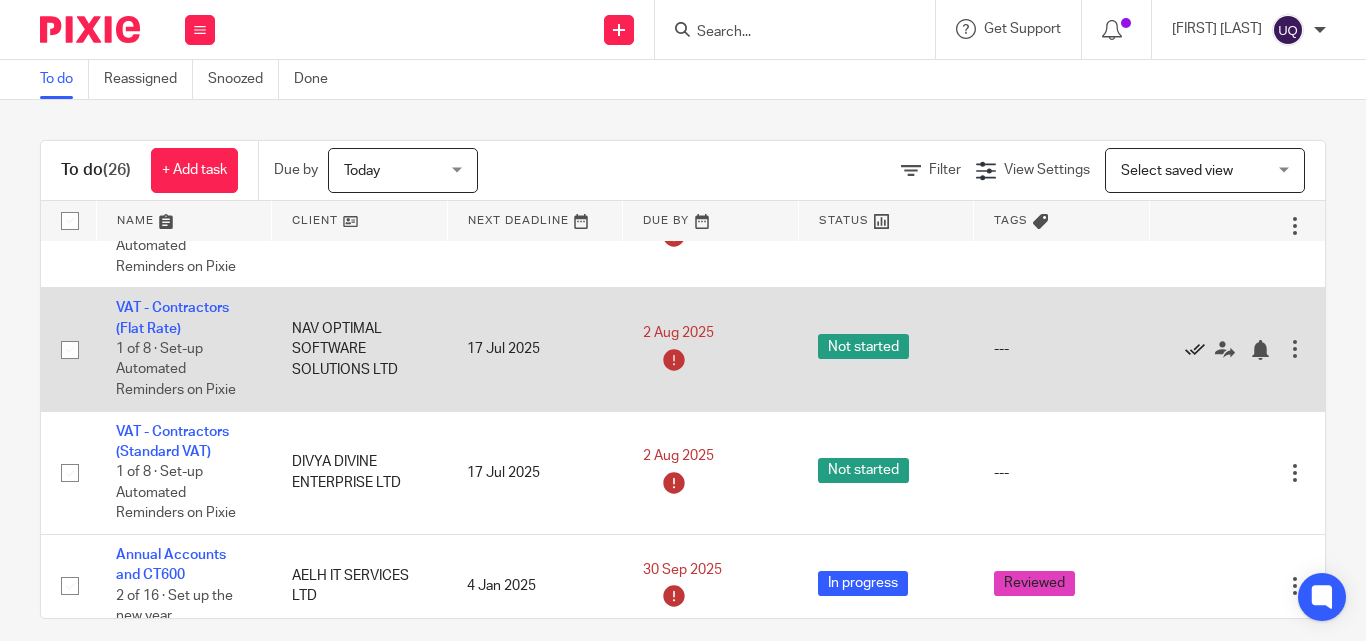 click at bounding box center [1195, 350] 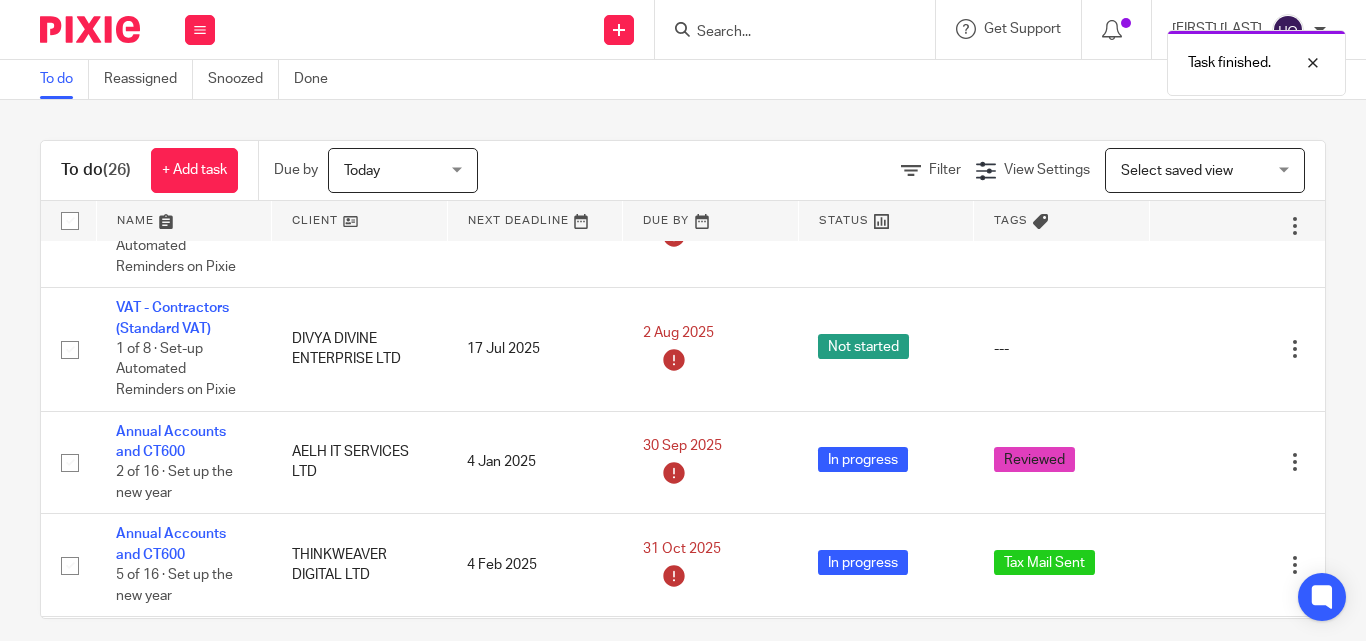 click at bounding box center (1195, 350) 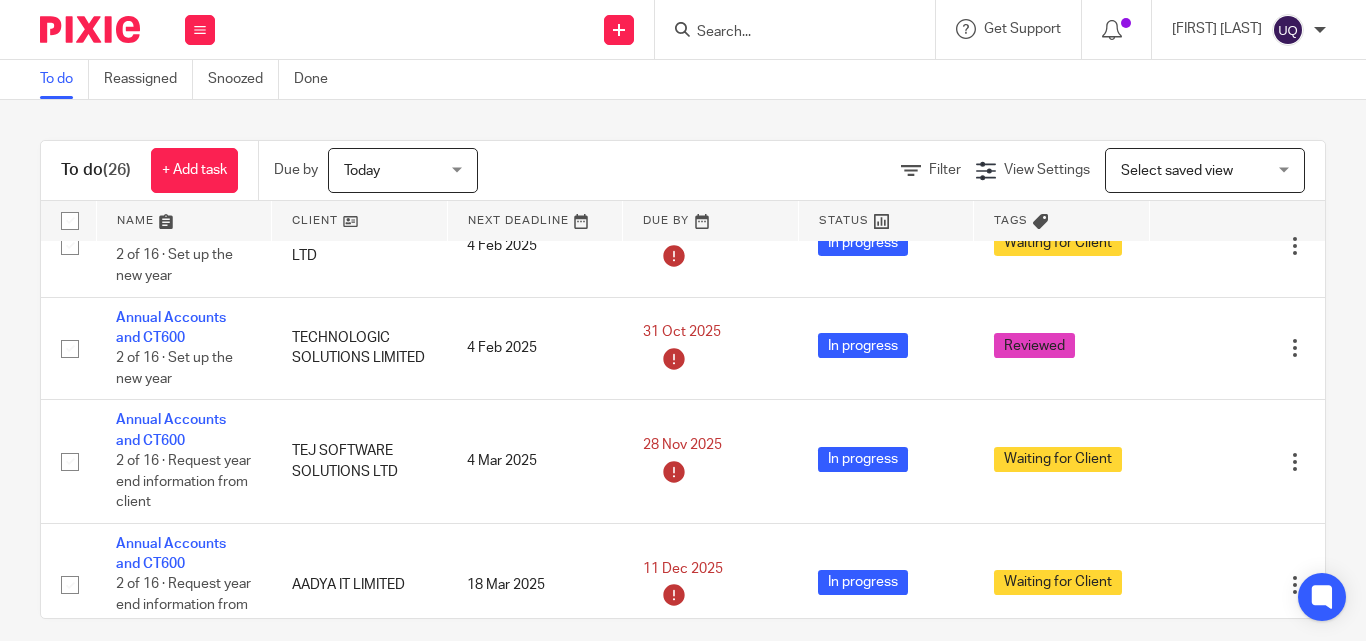 scroll, scrollTop: 500, scrollLeft: 0, axis: vertical 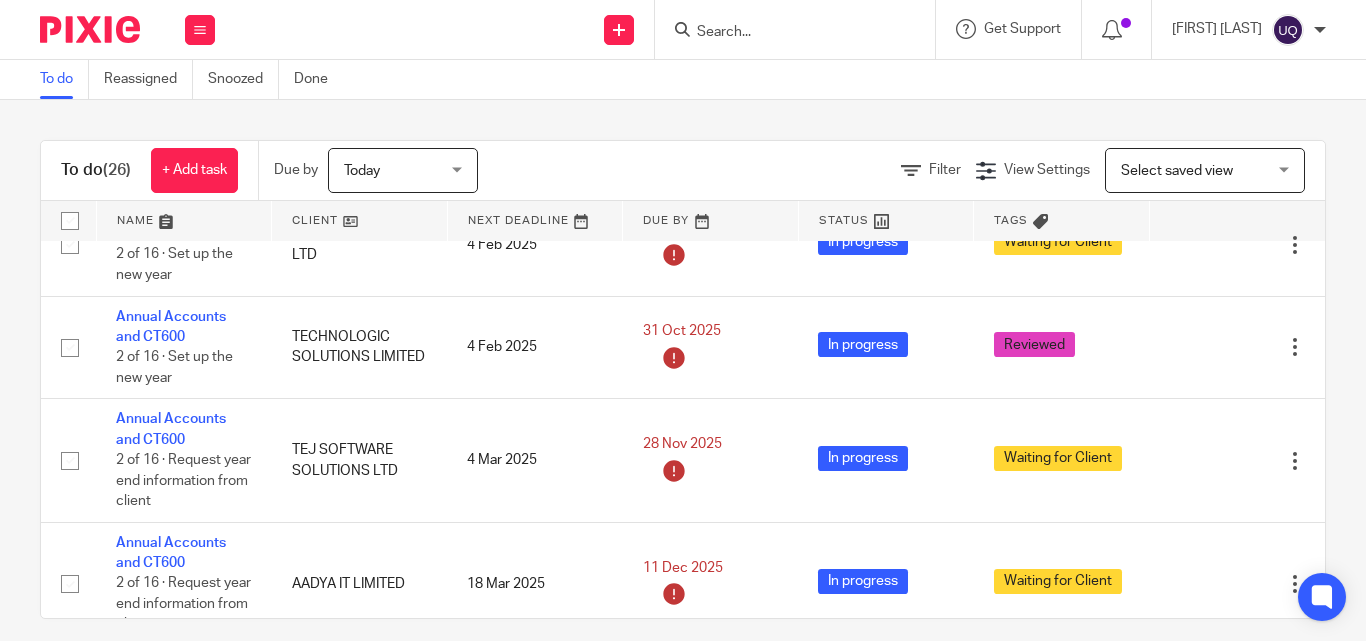 drag, startPoint x: 462, startPoint y: 339, endPoint x: 451, endPoint y: 5, distance: 334.1811 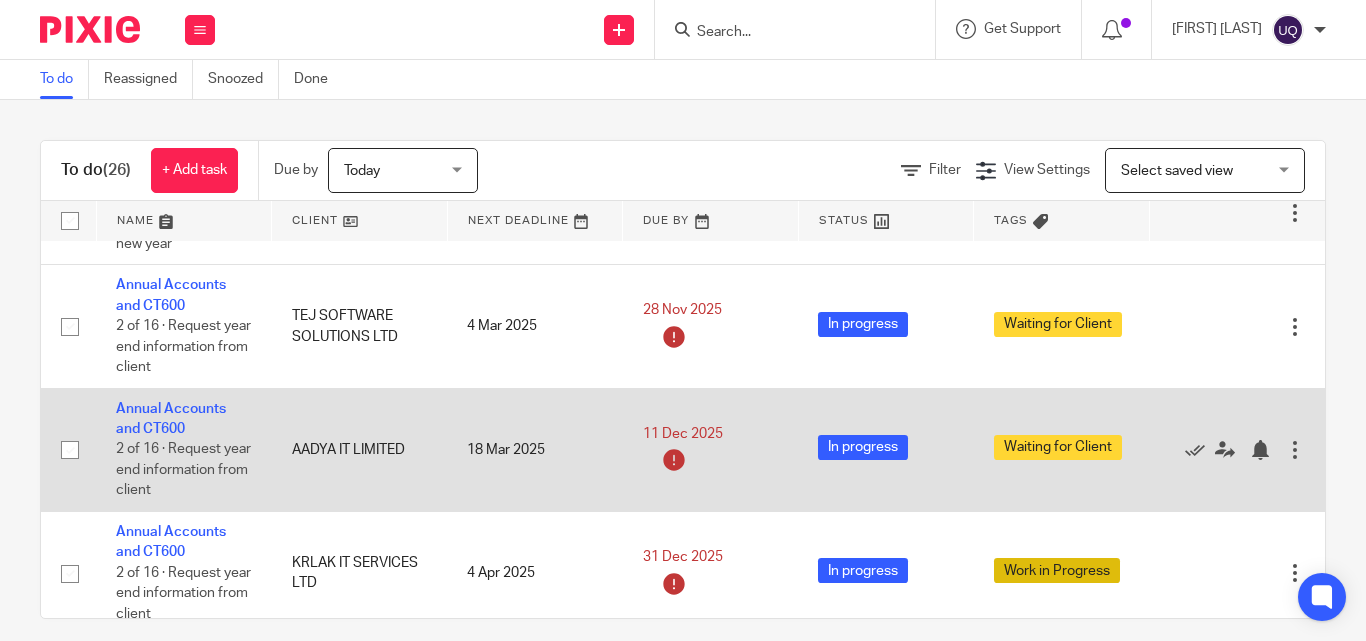 scroll, scrollTop: 600, scrollLeft: 0, axis: vertical 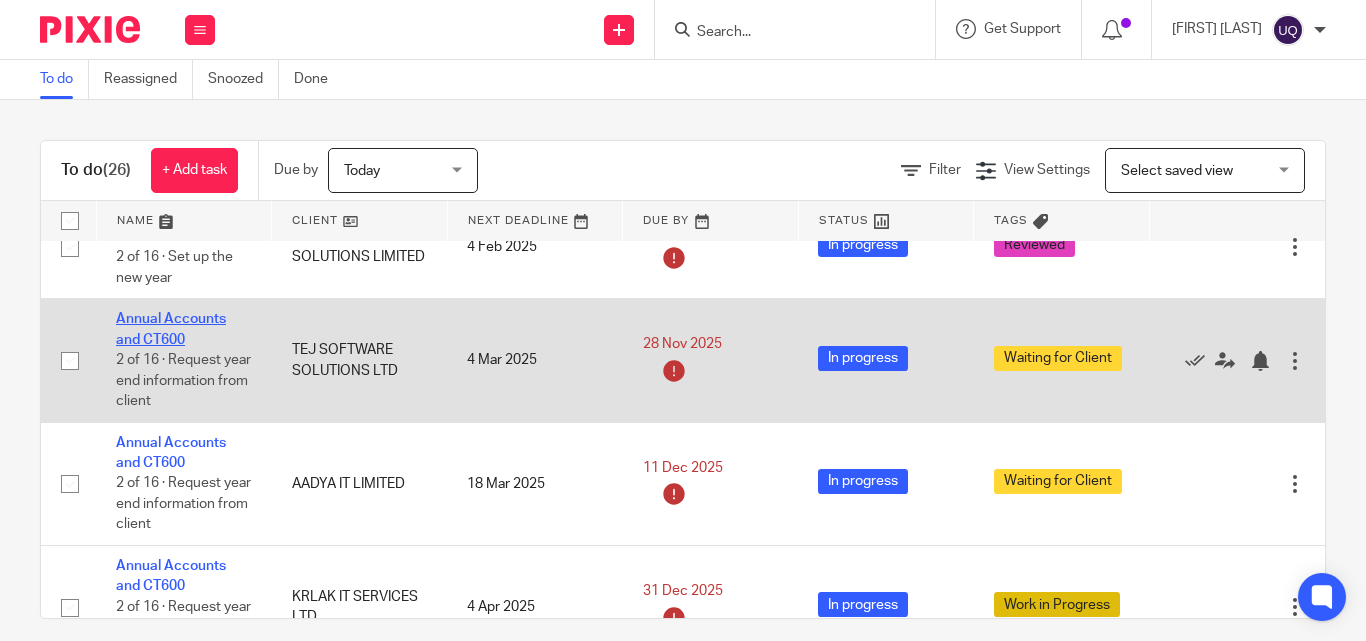 click on "Annual Accounts and CT600" at bounding box center (171, 329) 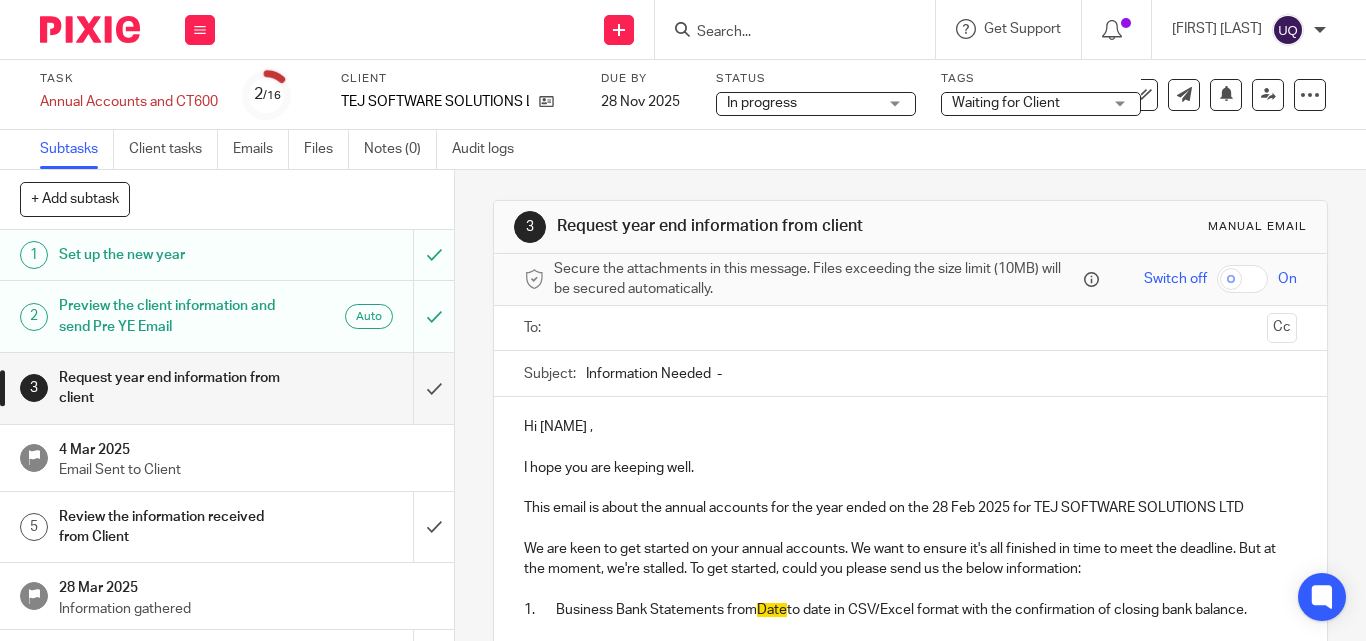 scroll, scrollTop: 0, scrollLeft: 0, axis: both 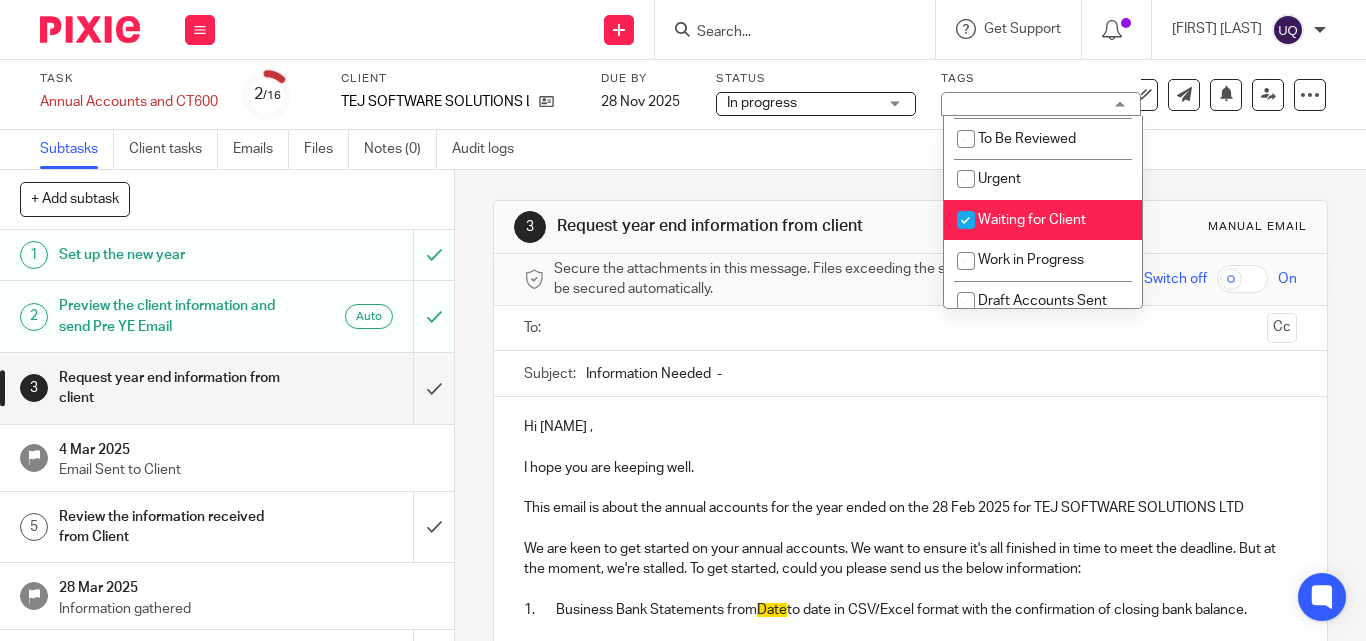 click at bounding box center [966, 220] 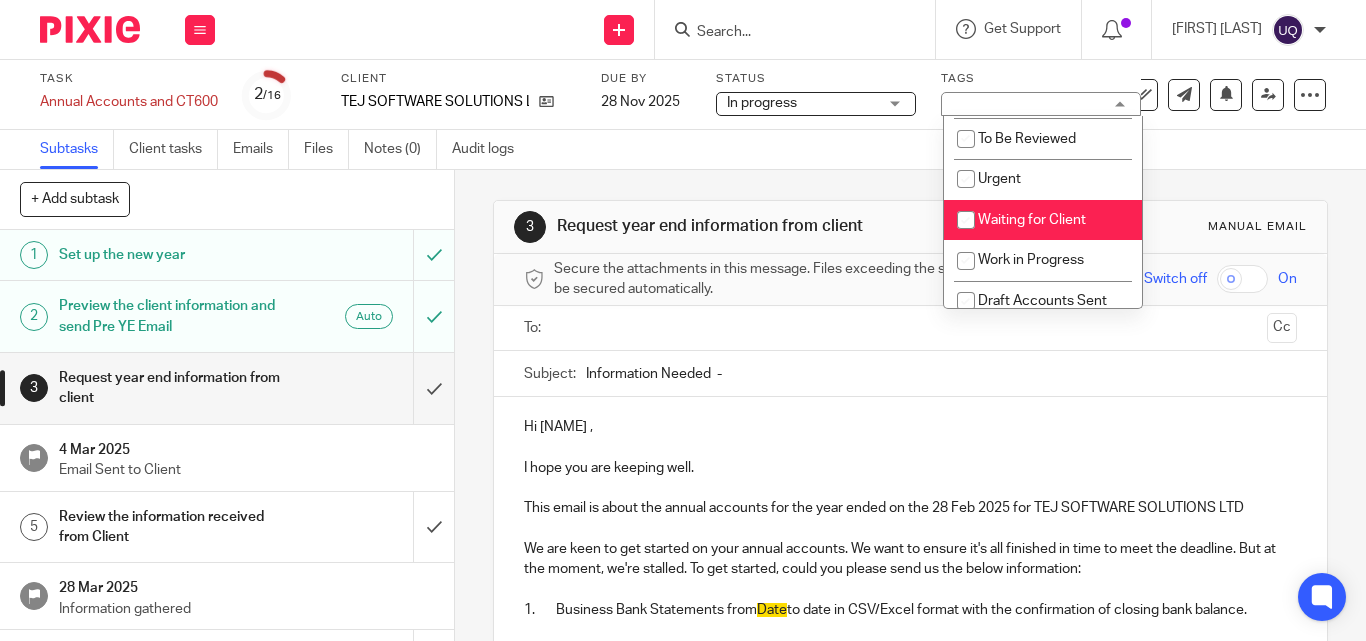 checkbox on "false" 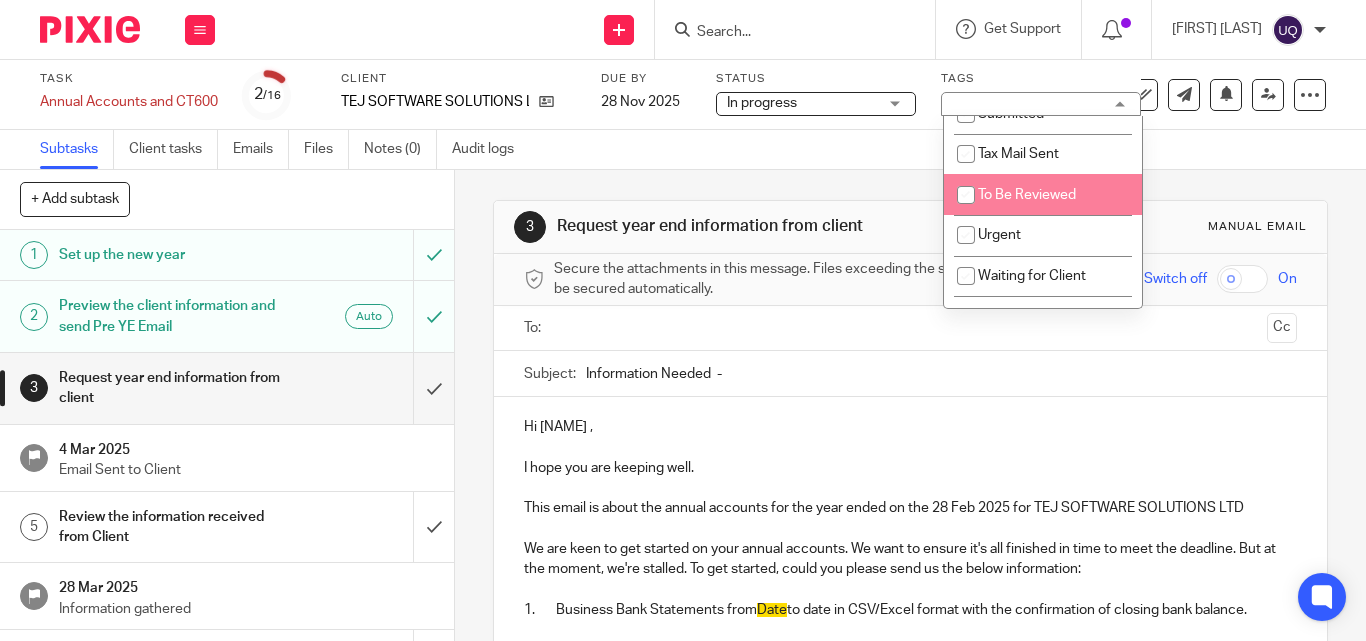 scroll, scrollTop: 100, scrollLeft: 0, axis: vertical 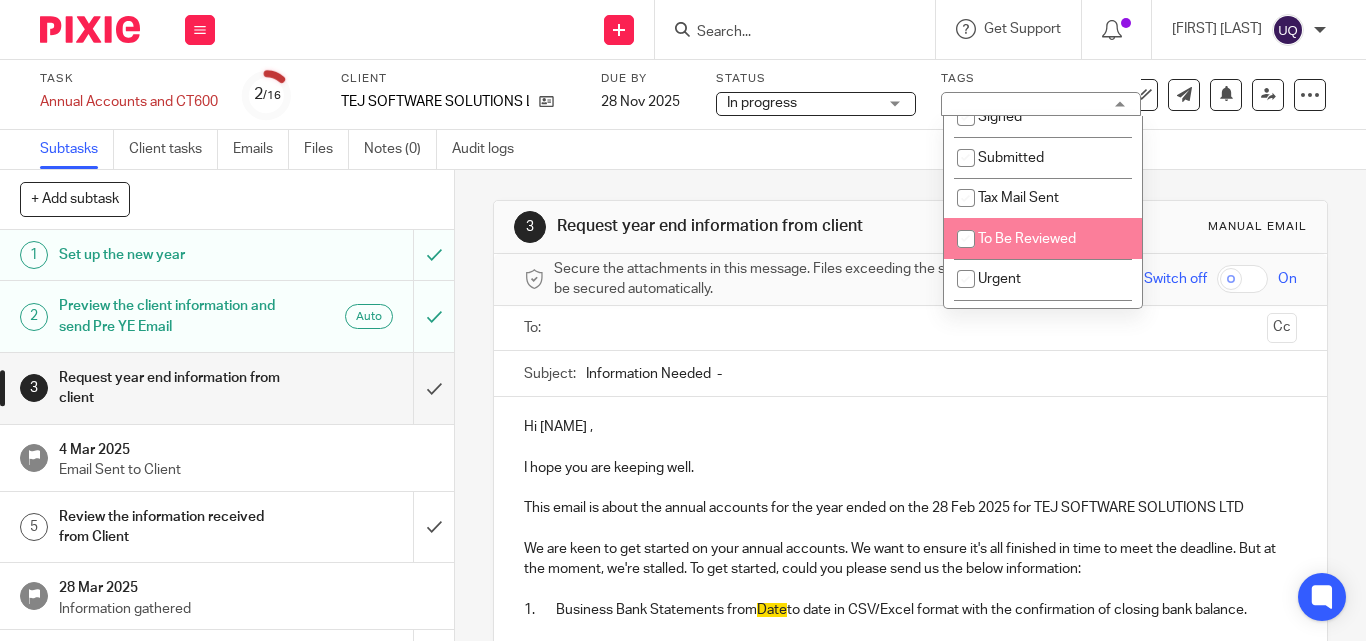 click at bounding box center [966, 239] 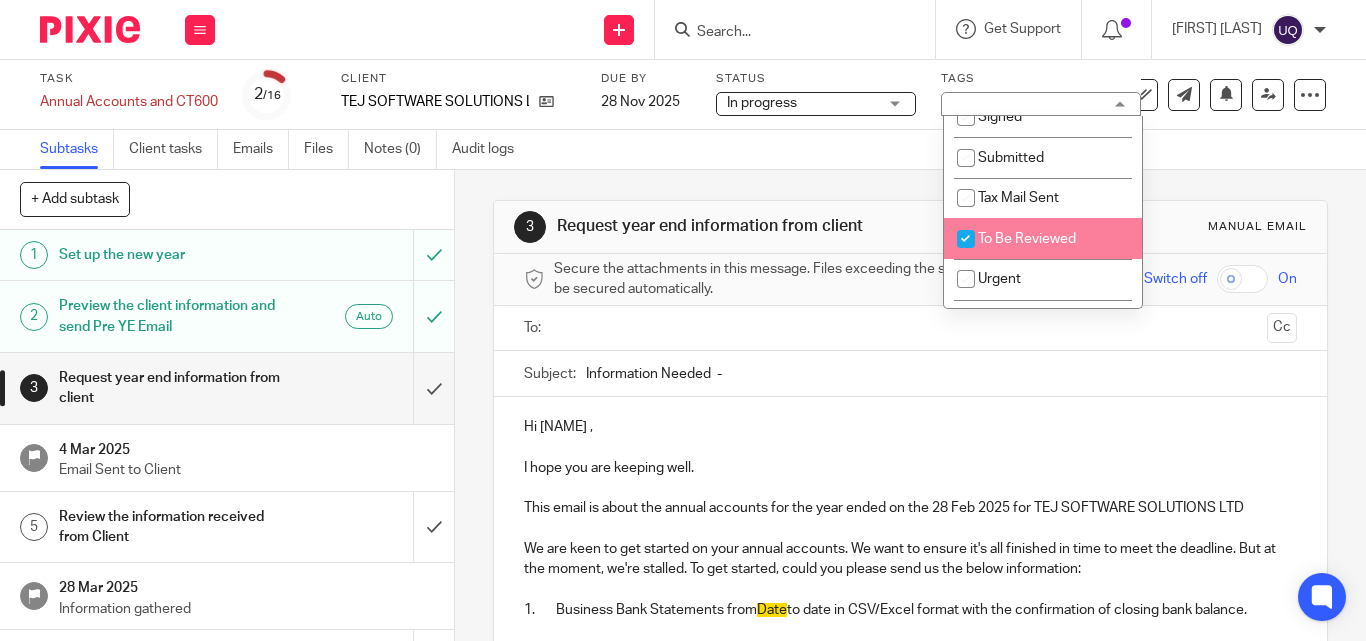 checkbox on "true" 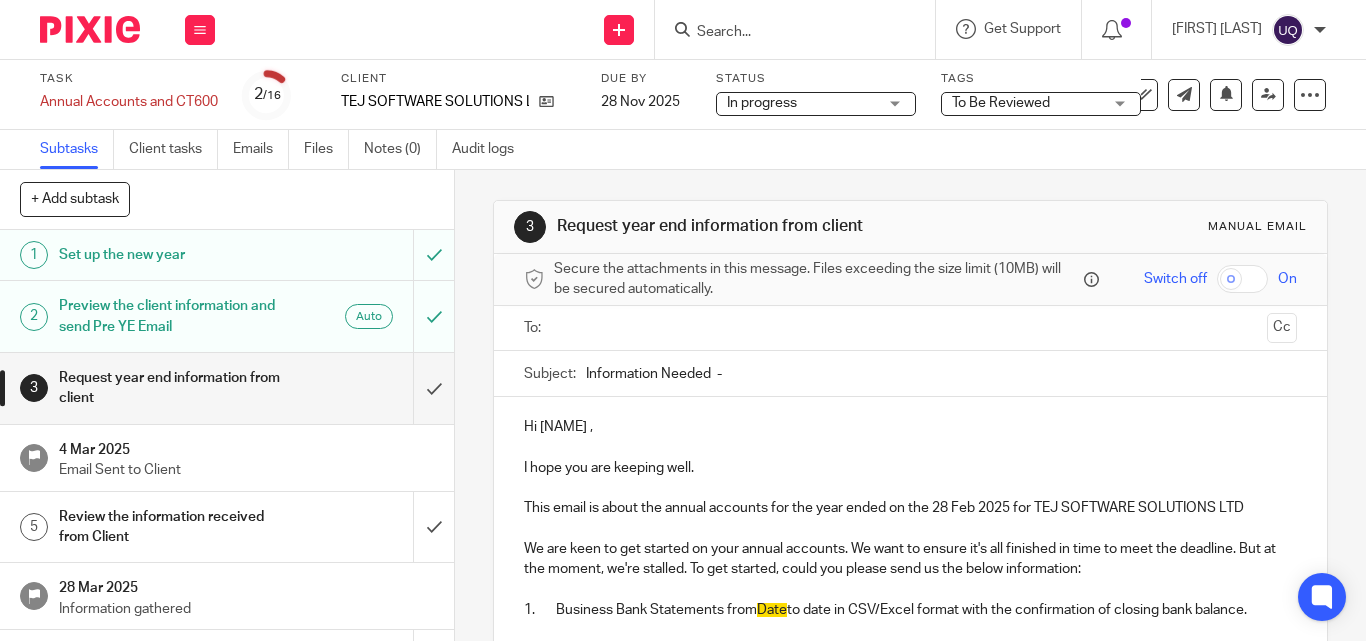 click on "Subtasks
Client tasks
Emails
Files
Notes (0)
Audit logs" at bounding box center (683, 150) 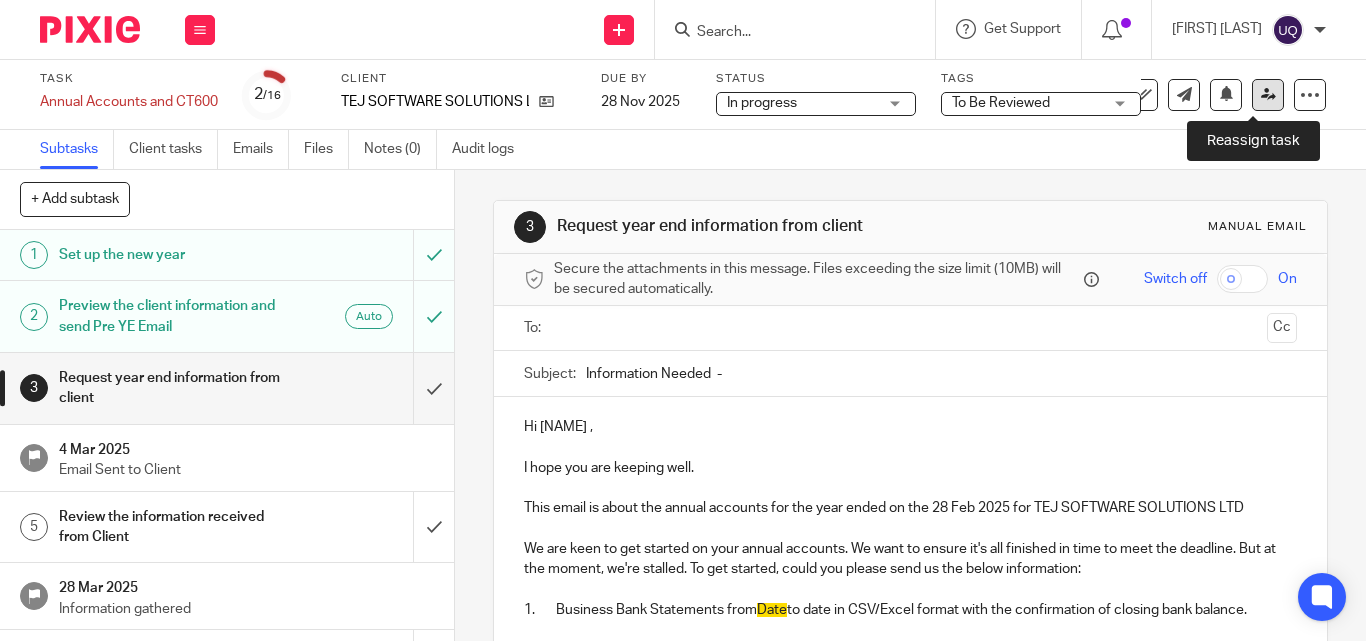 click at bounding box center (1268, 94) 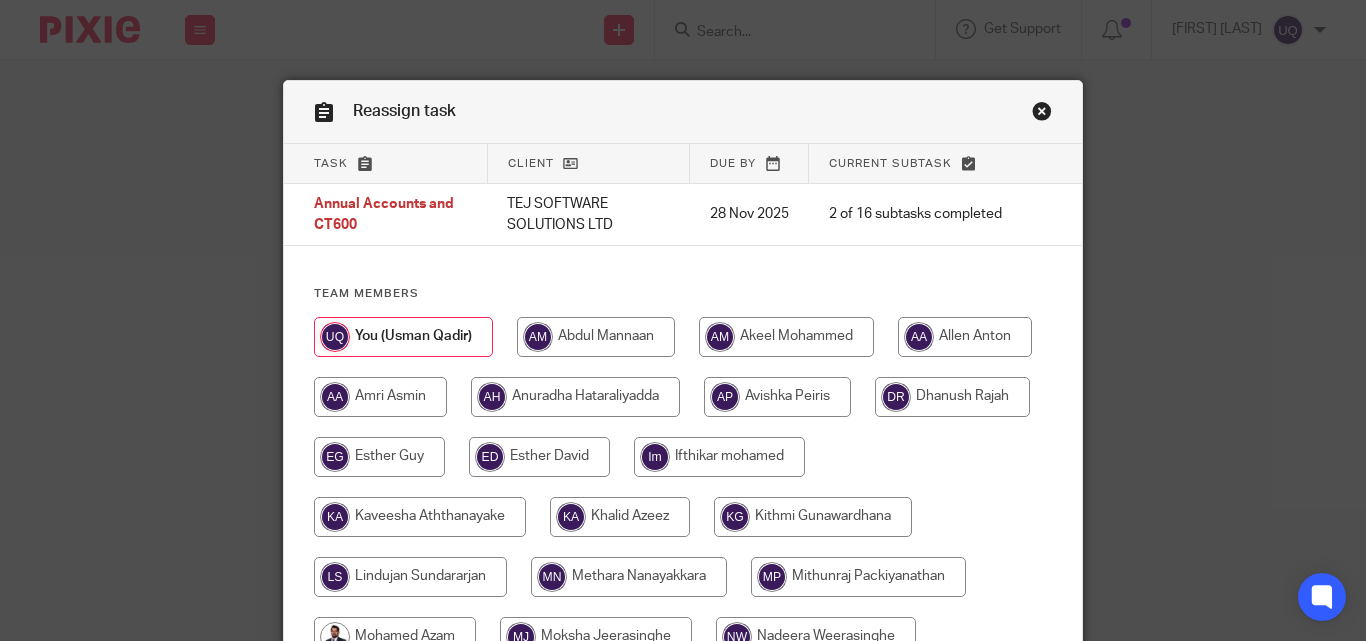 scroll, scrollTop: 0, scrollLeft: 0, axis: both 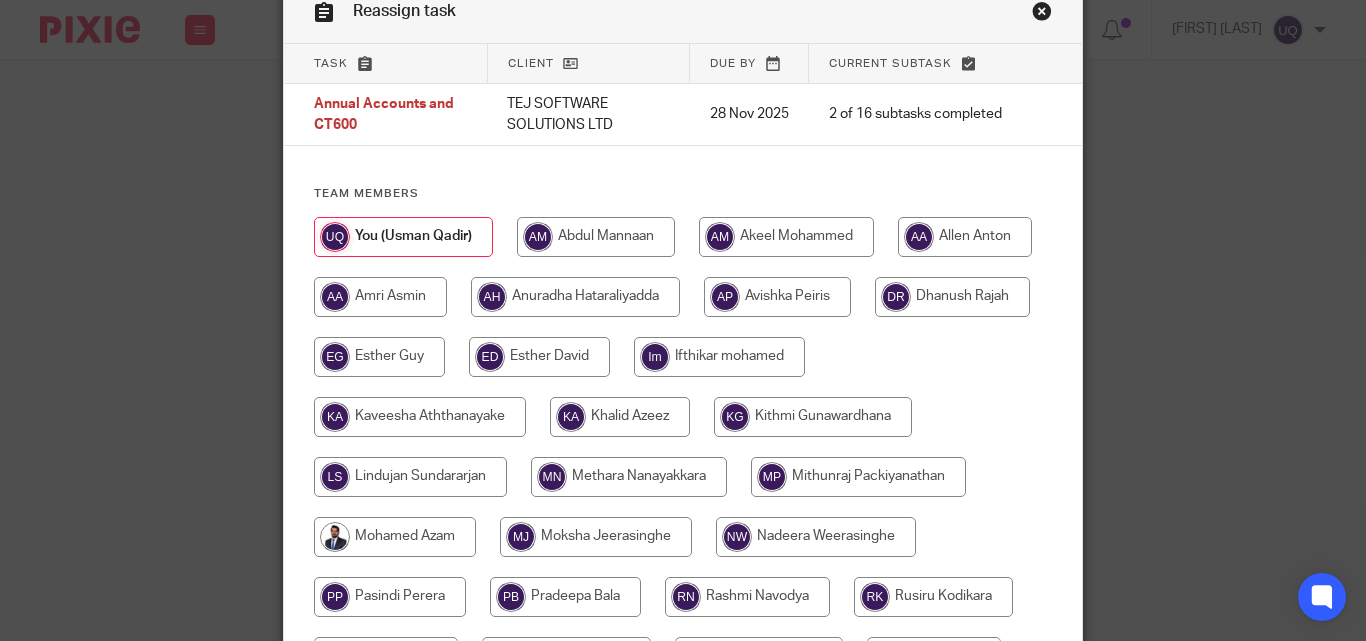 click at bounding box center [620, 417] 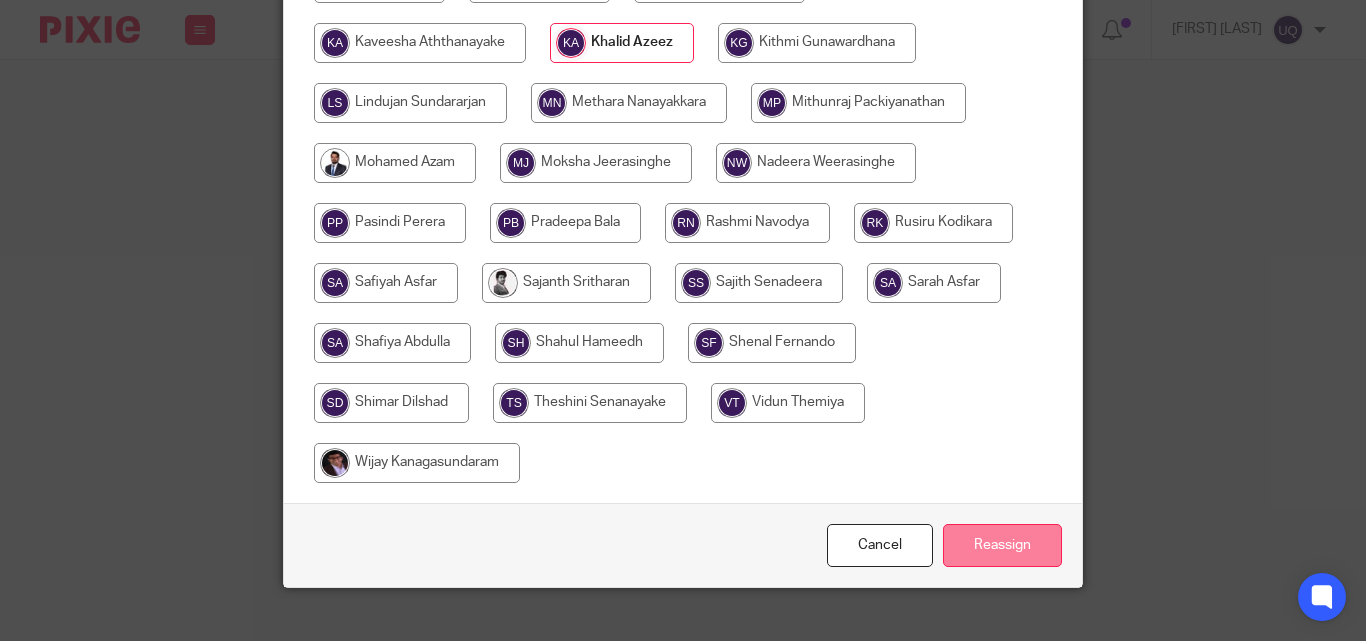 scroll, scrollTop: 500, scrollLeft: 0, axis: vertical 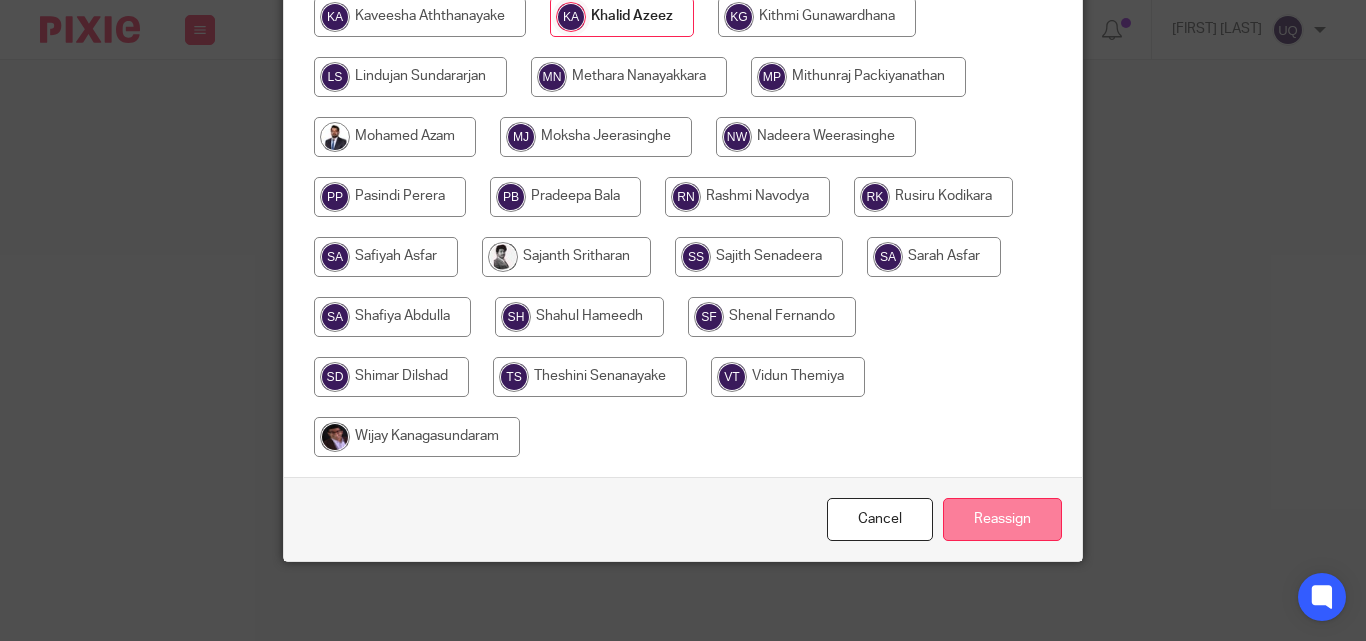 click on "Reassign" at bounding box center [1002, 519] 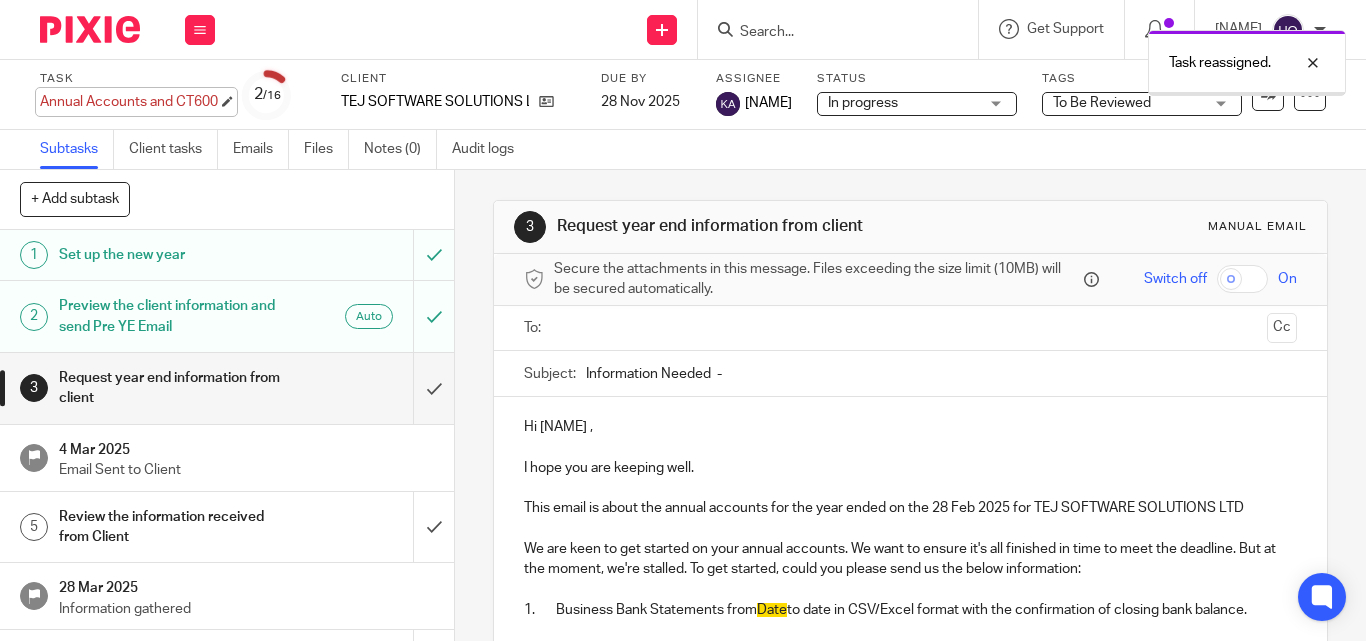 scroll, scrollTop: 0, scrollLeft: 0, axis: both 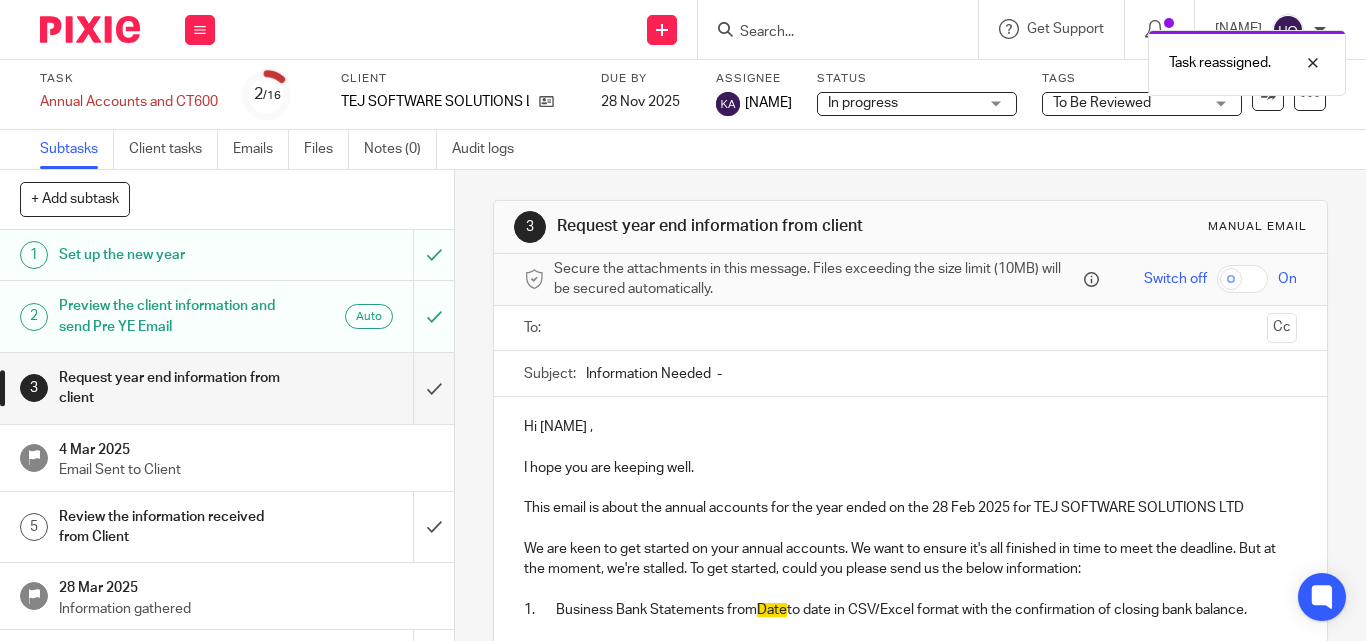click at bounding box center [90, 29] 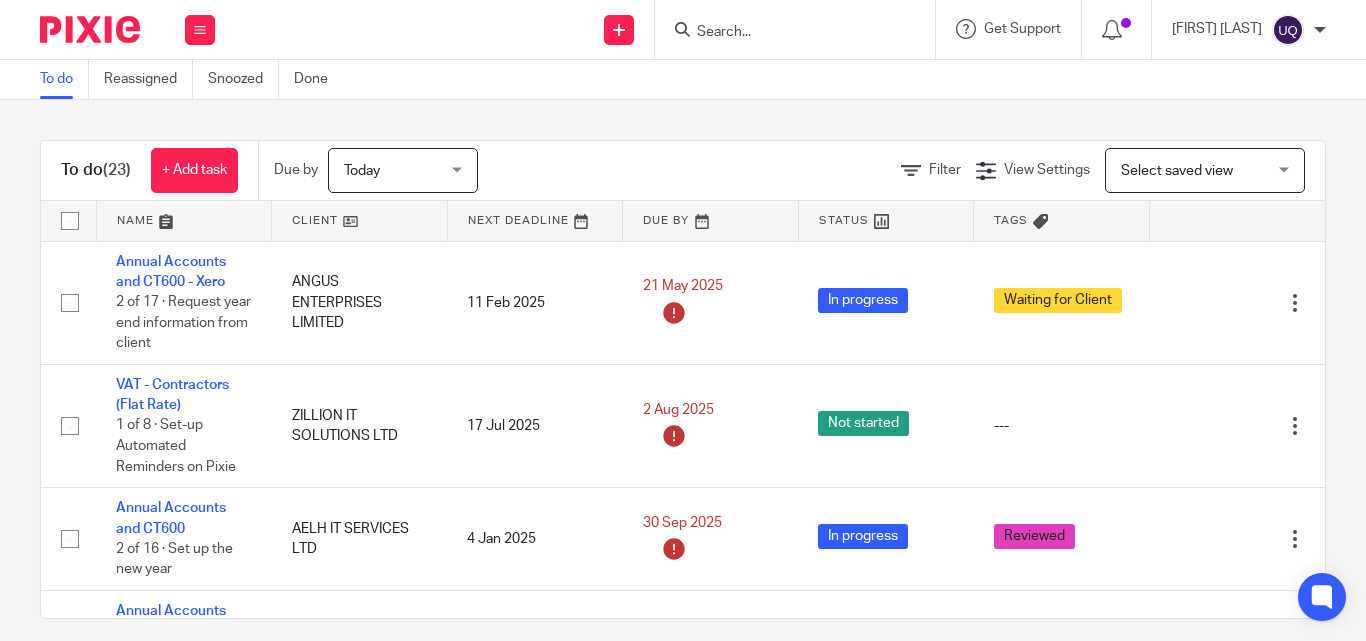 scroll, scrollTop: 0, scrollLeft: 0, axis: both 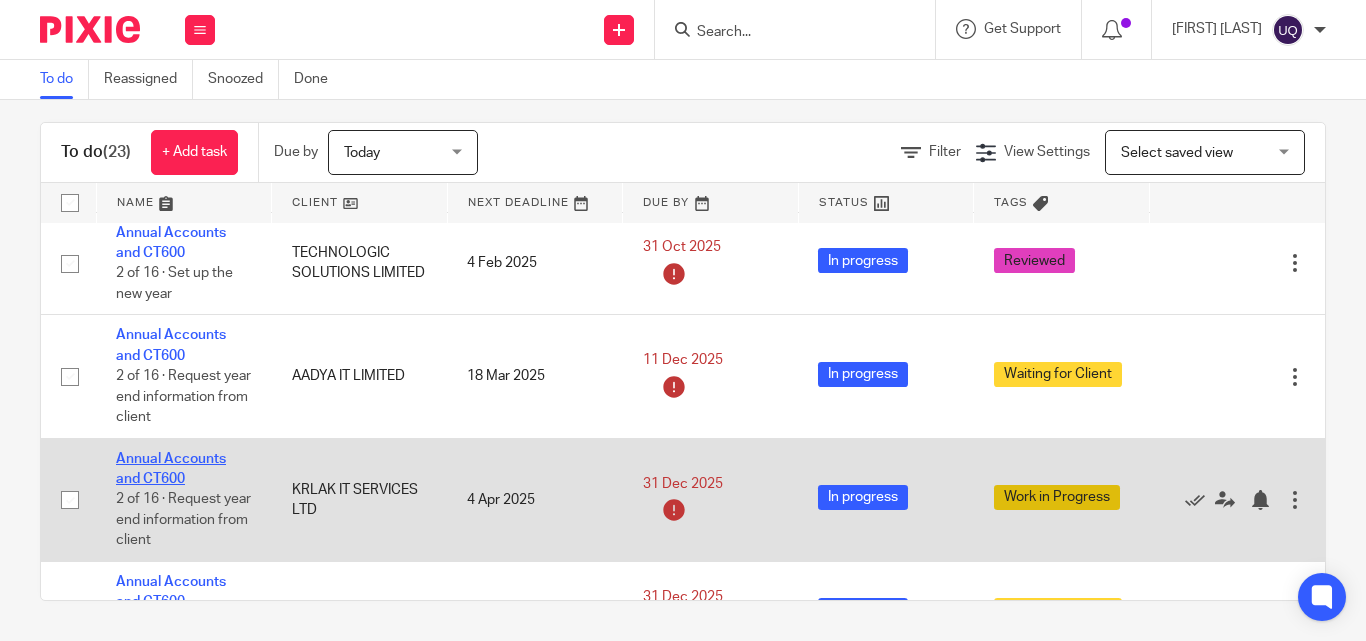click on "Annual Accounts and CT600" at bounding box center [171, 469] 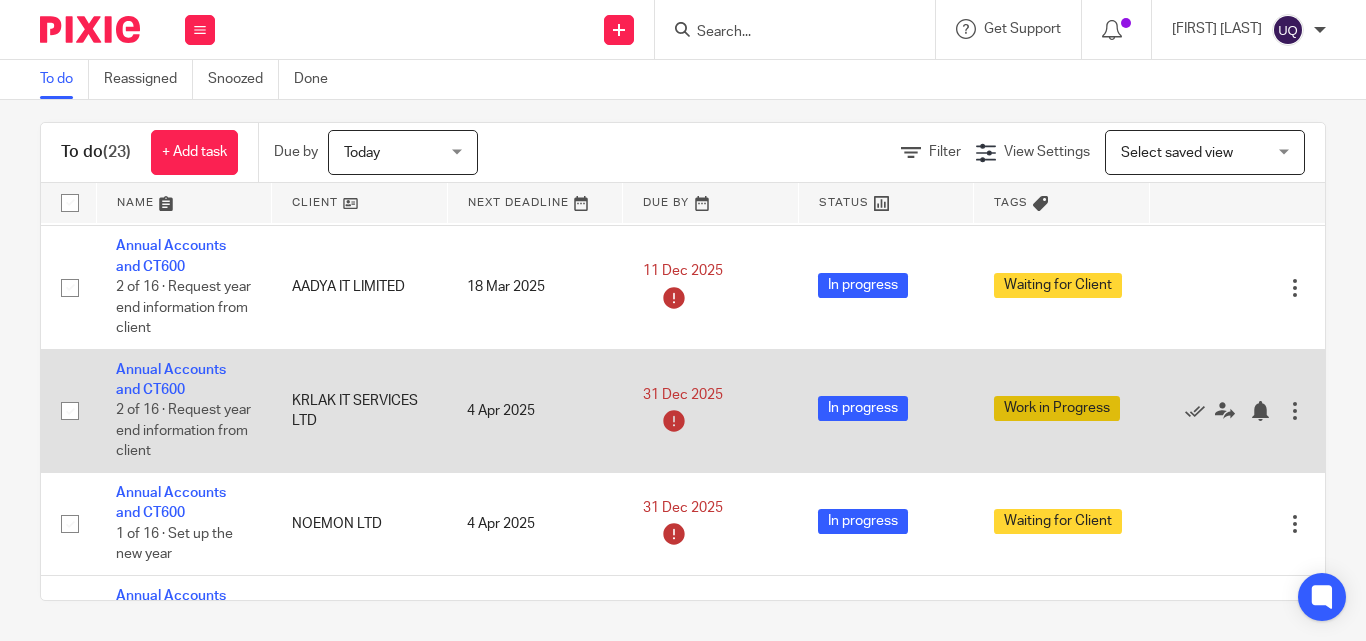 scroll, scrollTop: 666, scrollLeft: 0, axis: vertical 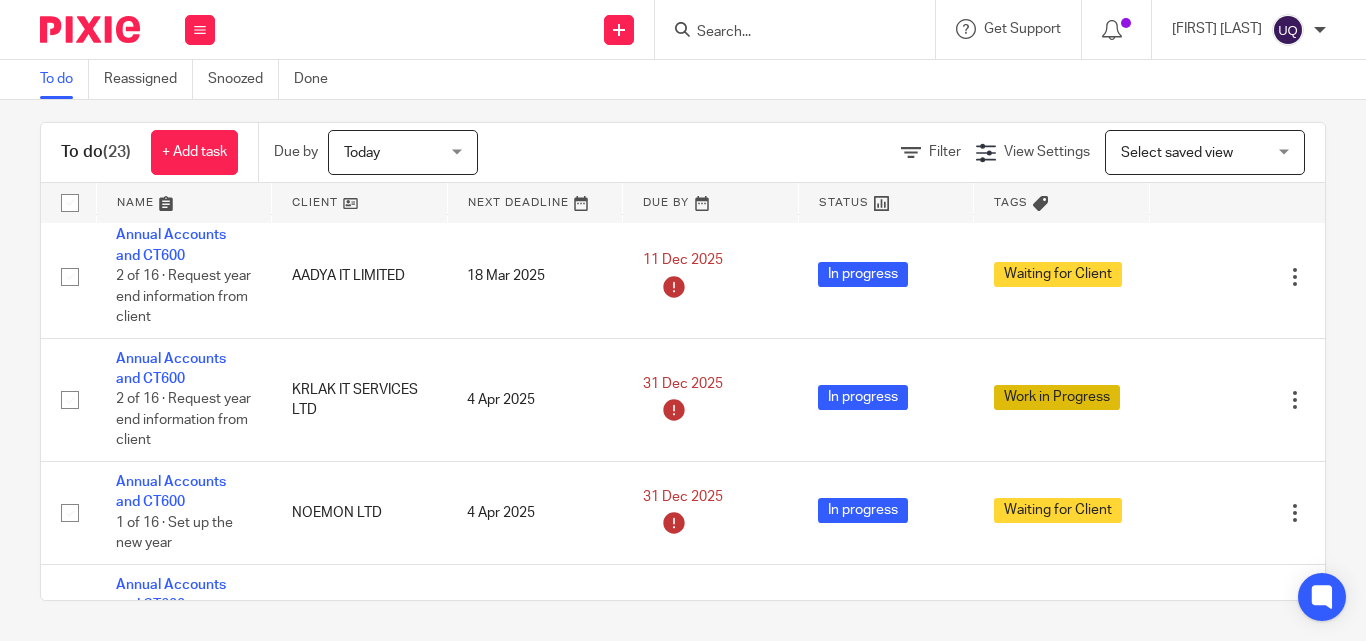 click at bounding box center [795, 29] 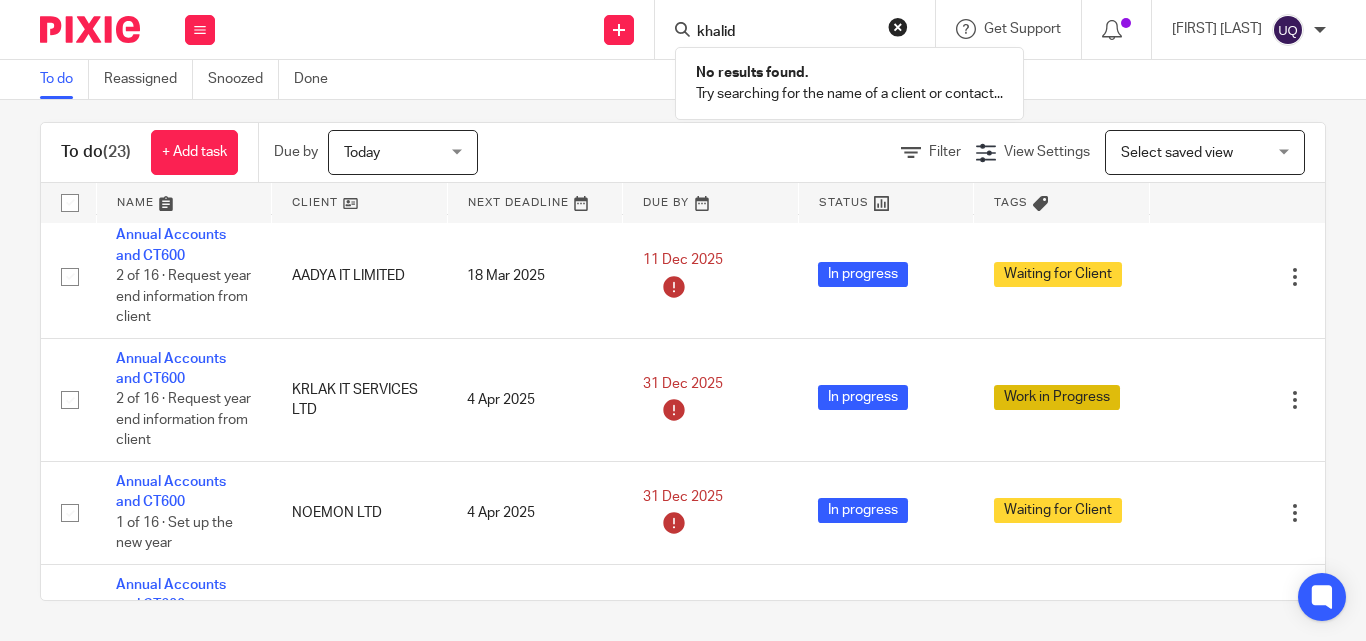 type on "khalid" 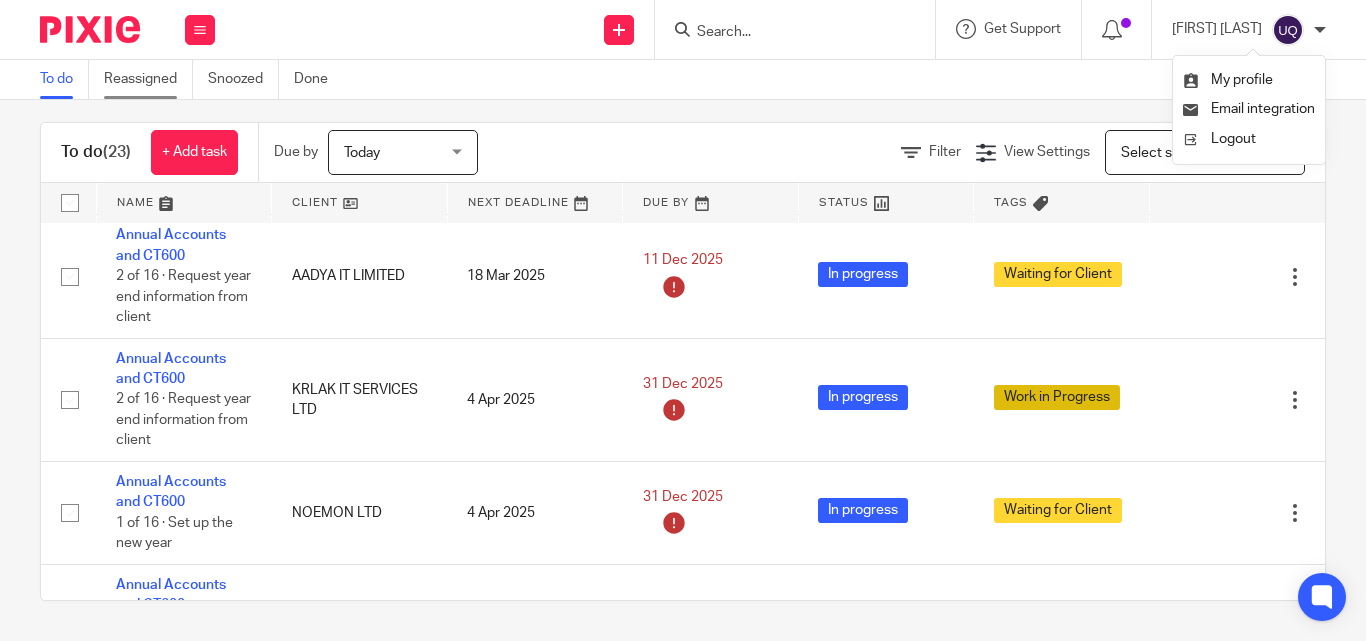 click on "Reassigned" at bounding box center (148, 79) 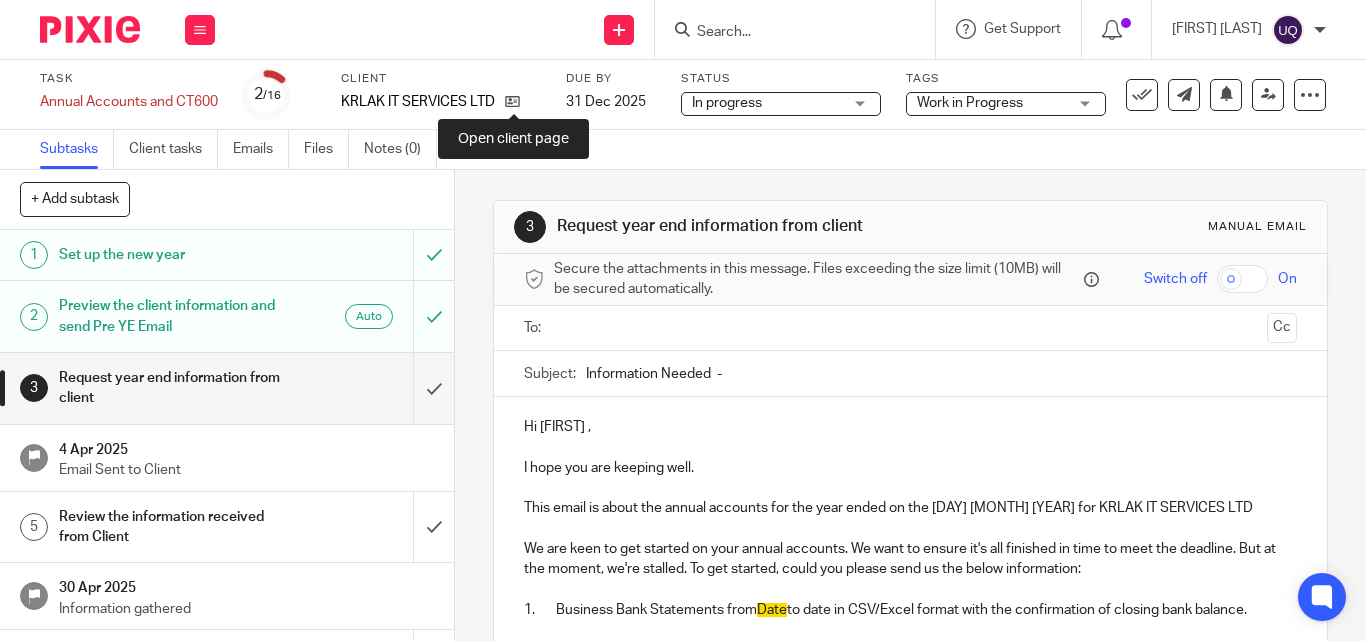 scroll, scrollTop: 0, scrollLeft: 0, axis: both 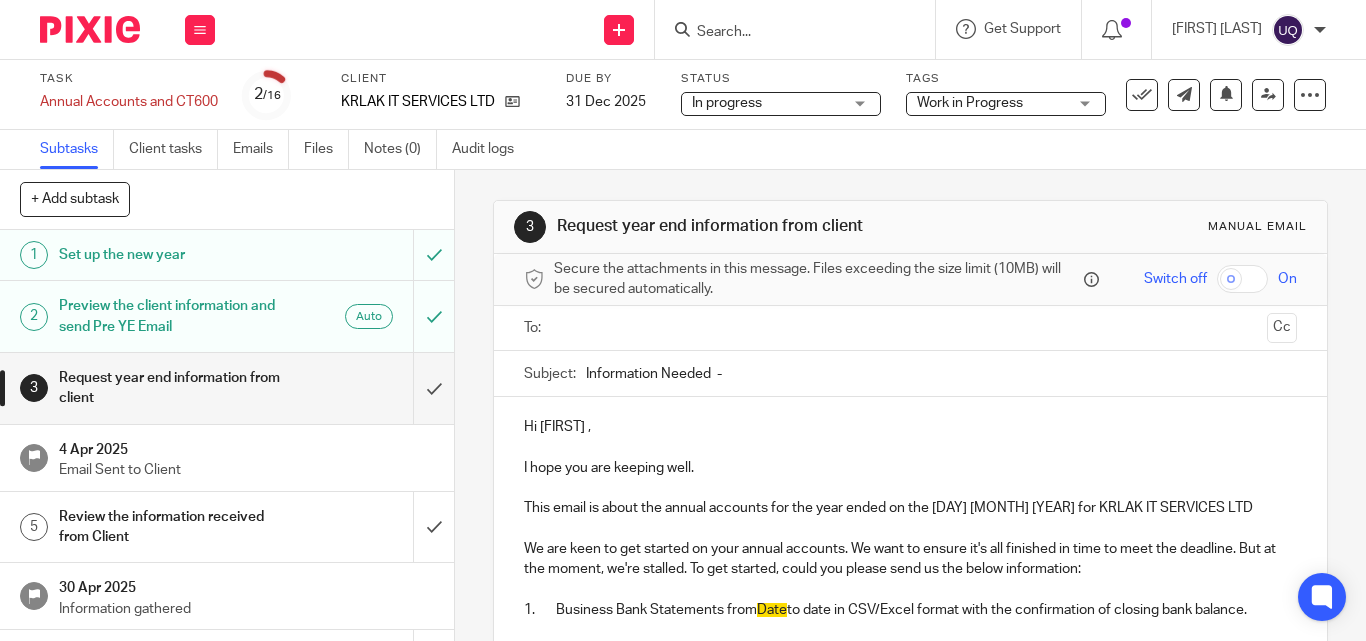 click on "Tags
Work in Progress
Email Sent
Reviewed
Signed
Submitted
Tax Mail Sent
To Be Reviewed
Urgent
Waiting for Client
Work in Progress
Draft Accounts Sent" at bounding box center [1006, 95] 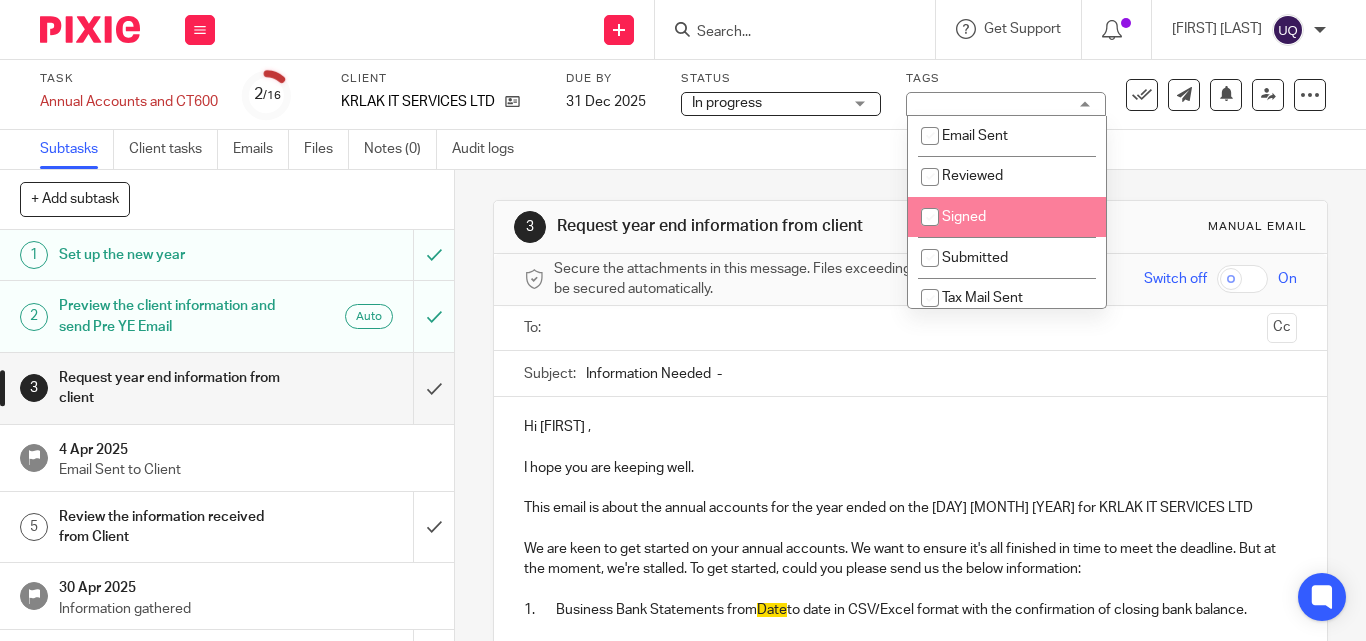 scroll, scrollTop: 100, scrollLeft: 0, axis: vertical 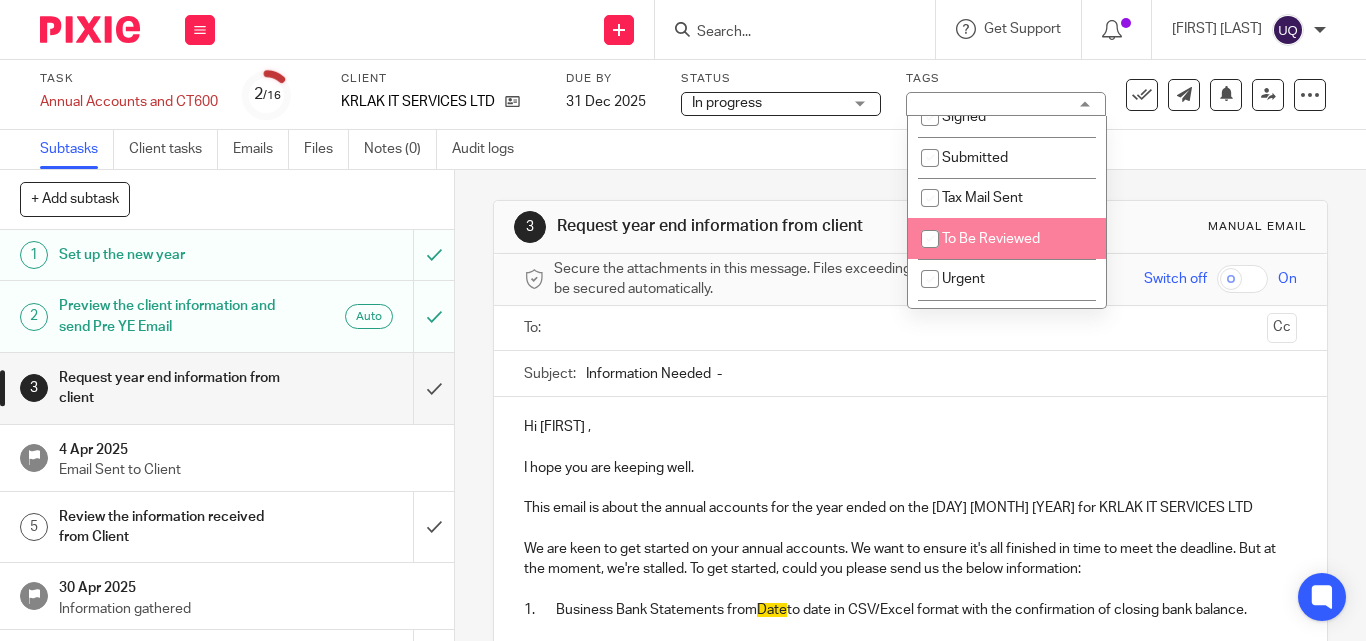 click at bounding box center (930, 239) 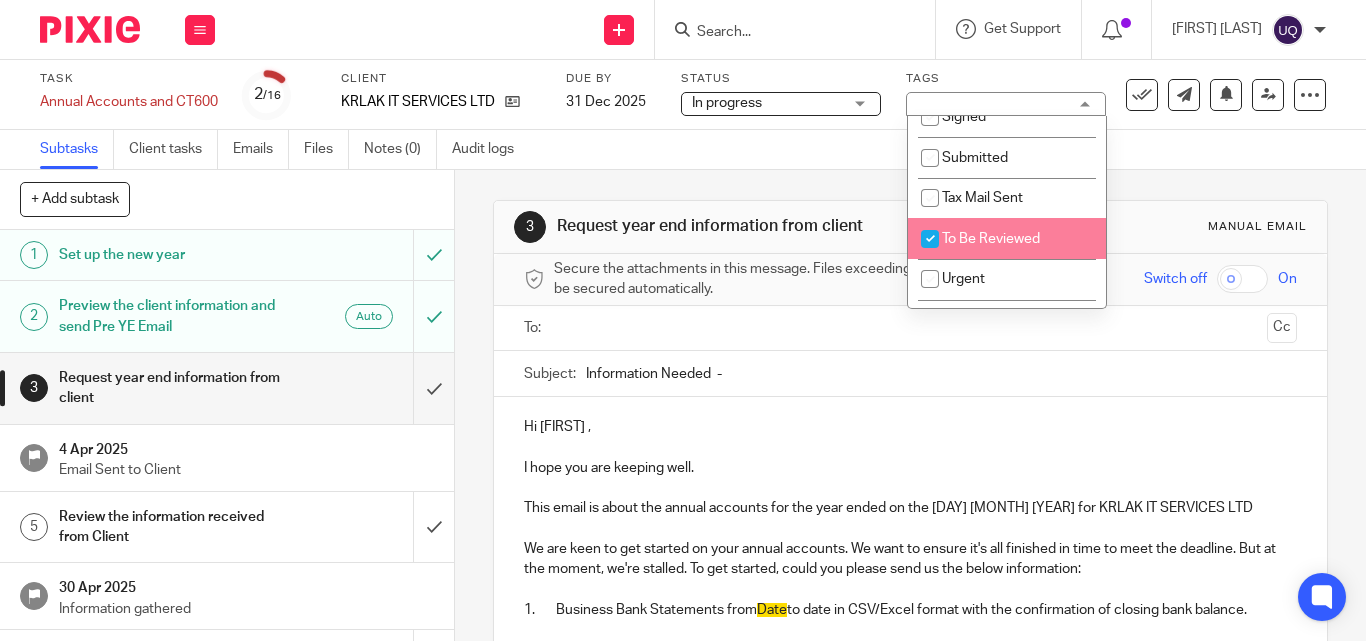 checkbox on "true" 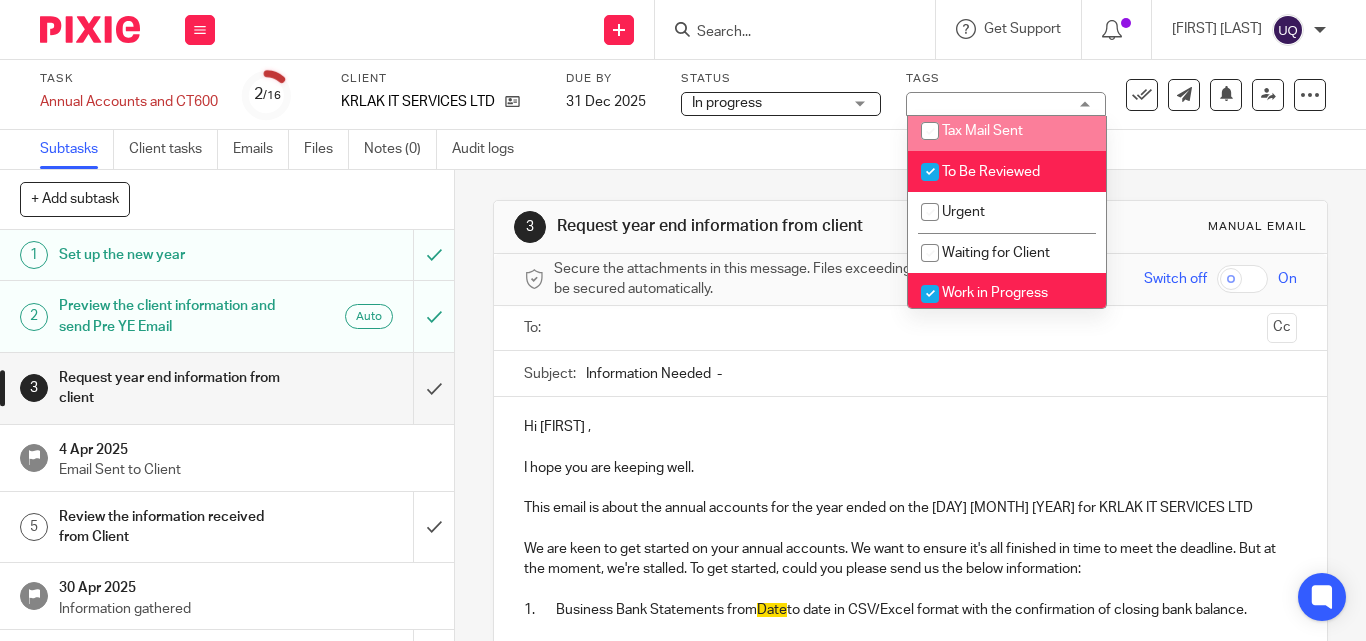 scroll, scrollTop: 200, scrollLeft: 0, axis: vertical 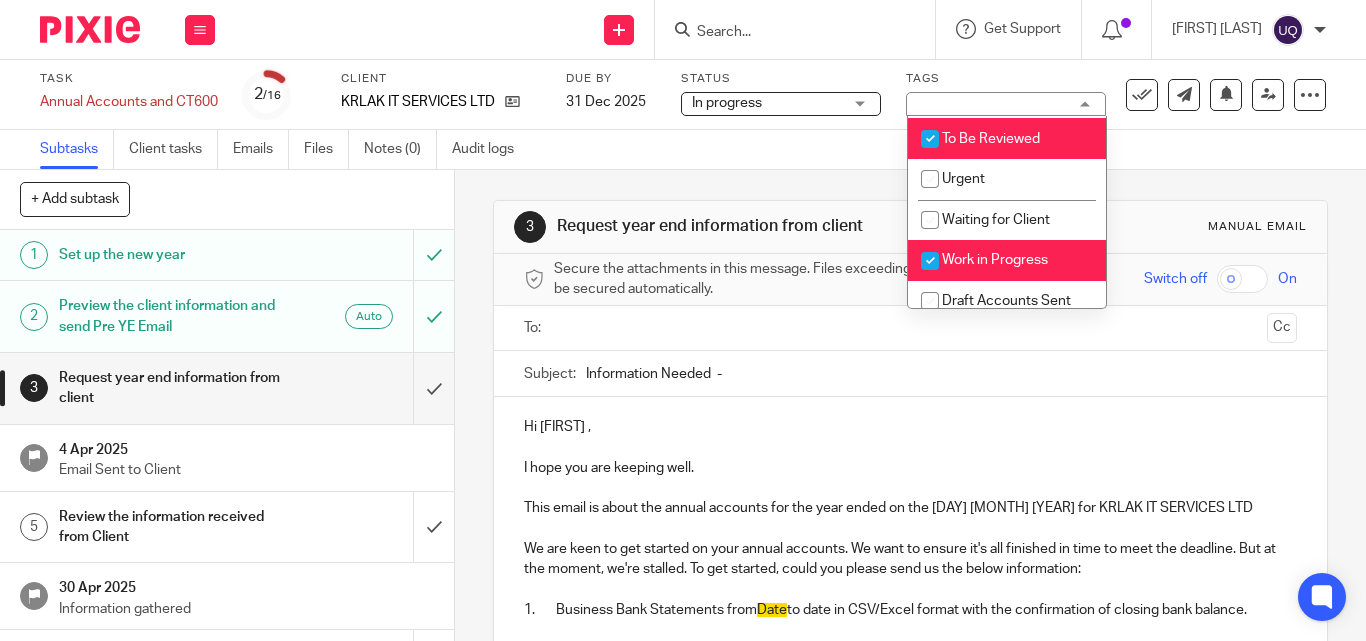 click at bounding box center [930, 261] 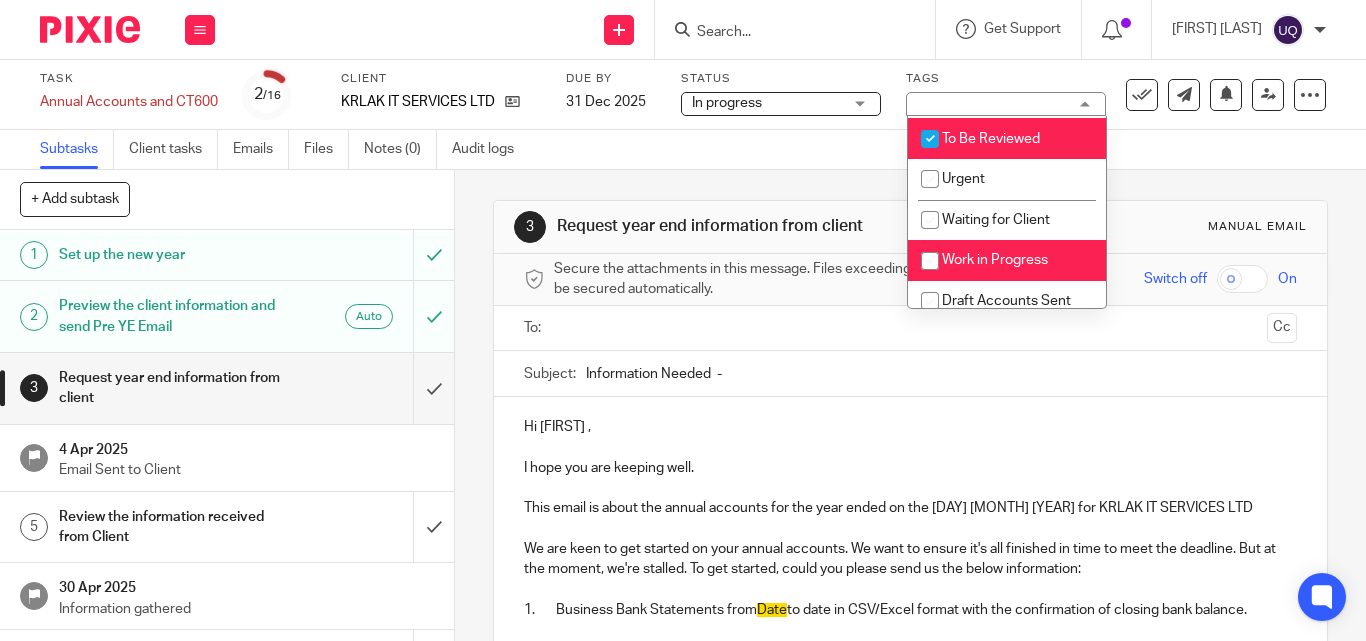 checkbox on "false" 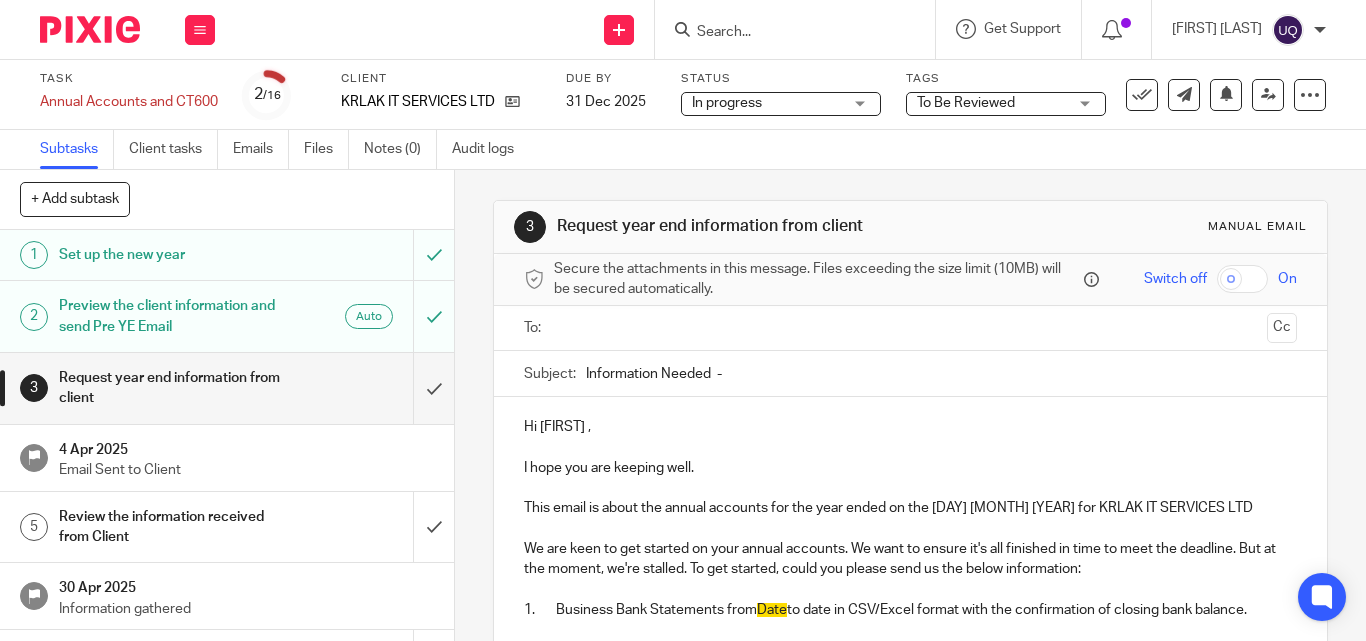 click on "Subtasks
Client tasks
Emails
Files
Notes (0)
Audit logs" at bounding box center [683, 150] 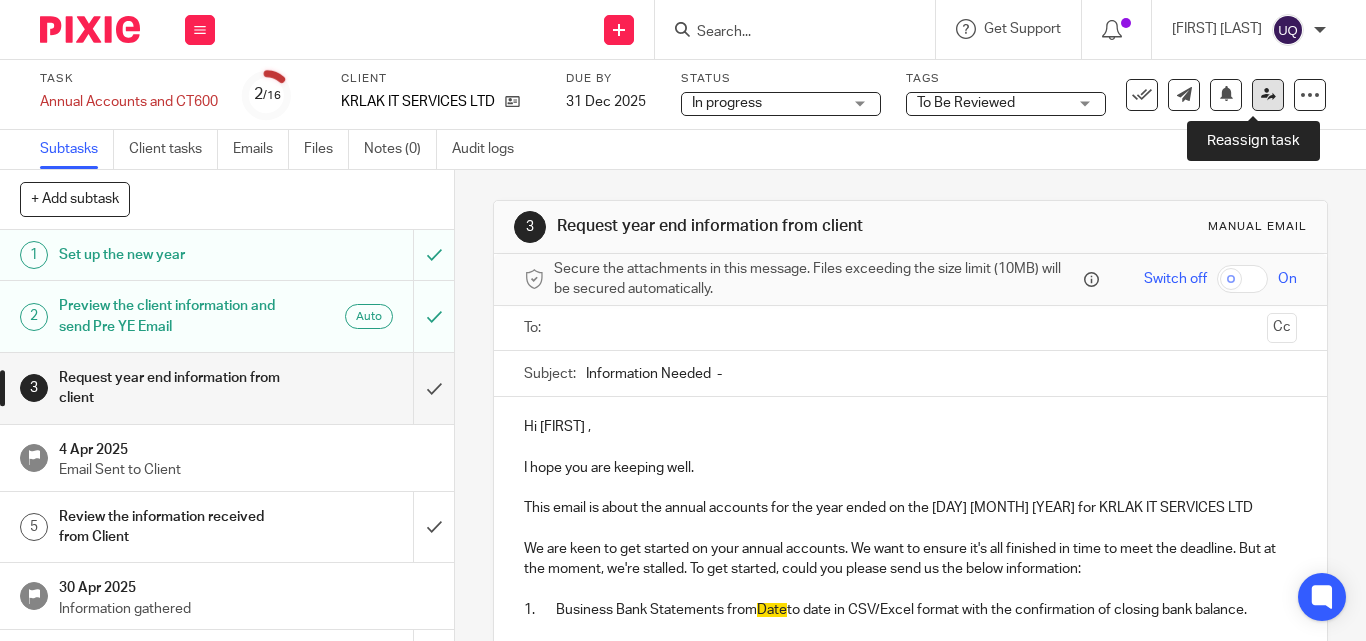 click at bounding box center [1268, 94] 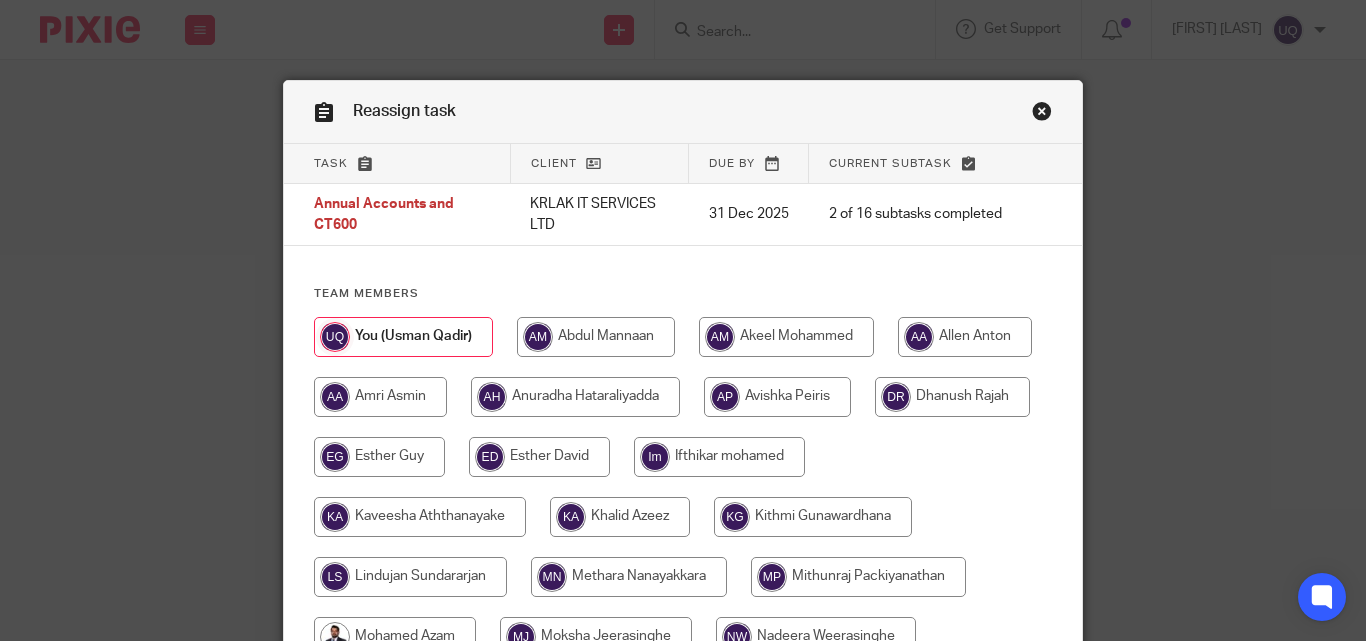 scroll, scrollTop: 0, scrollLeft: 0, axis: both 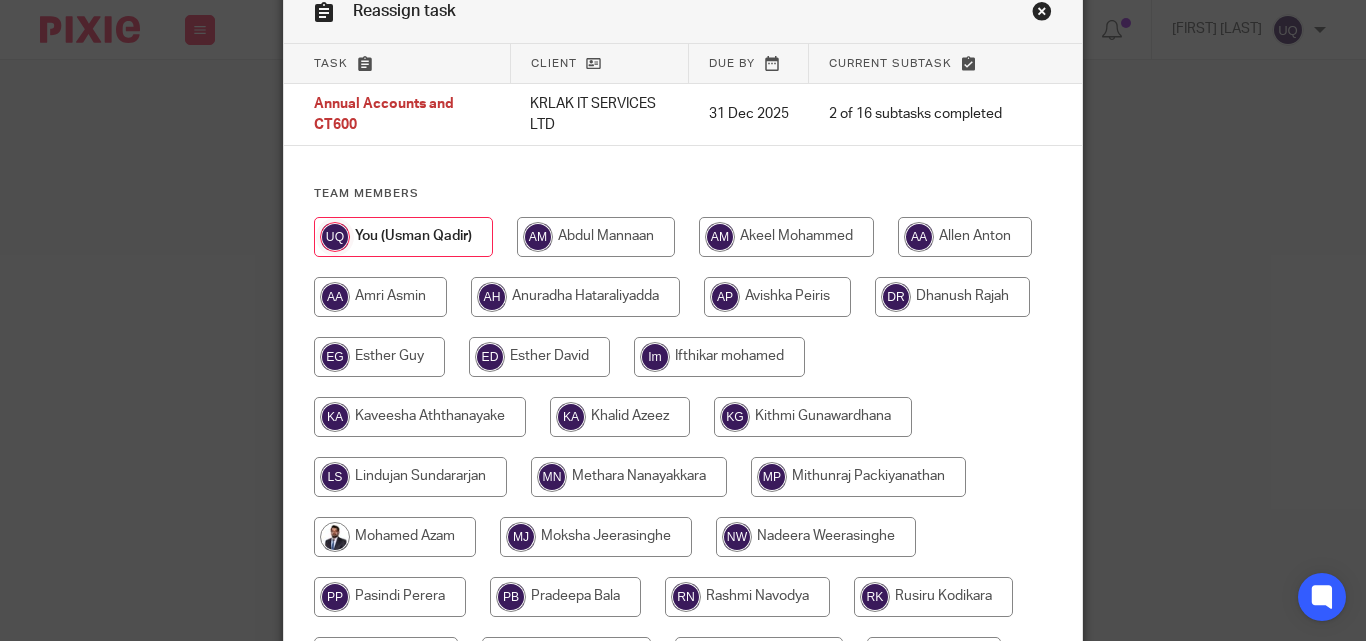 click at bounding box center (620, 417) 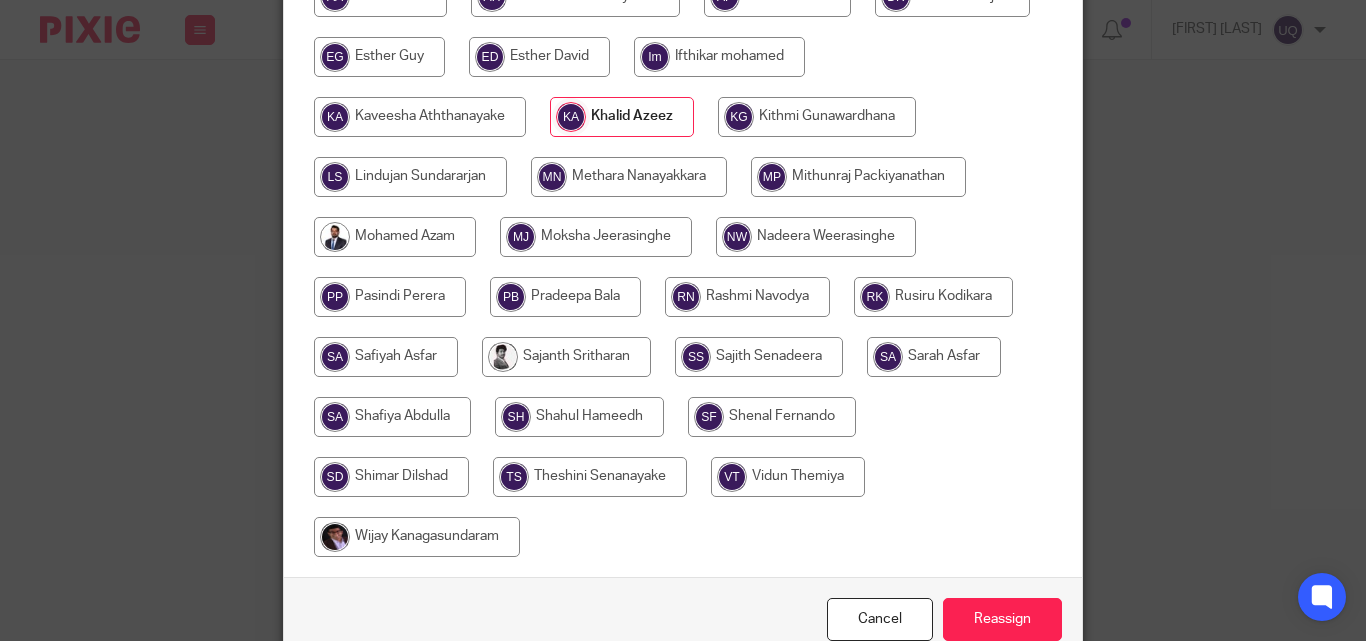 scroll, scrollTop: 501, scrollLeft: 0, axis: vertical 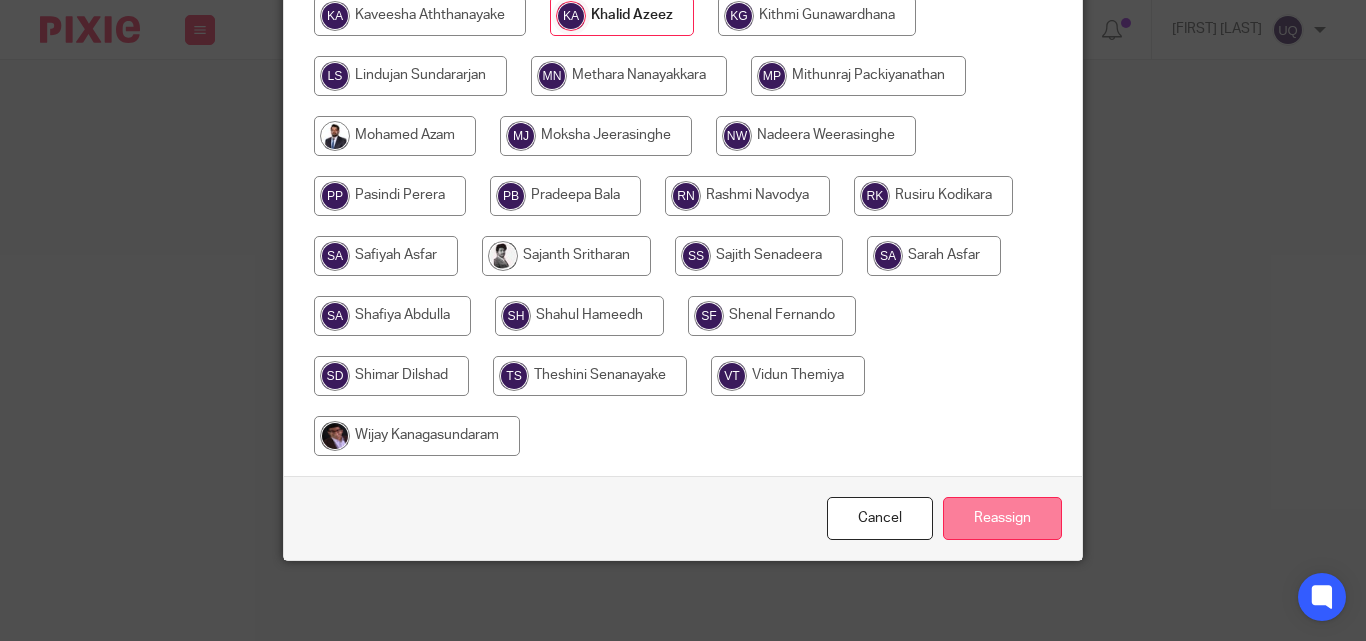 click on "Reassign" at bounding box center (1002, 518) 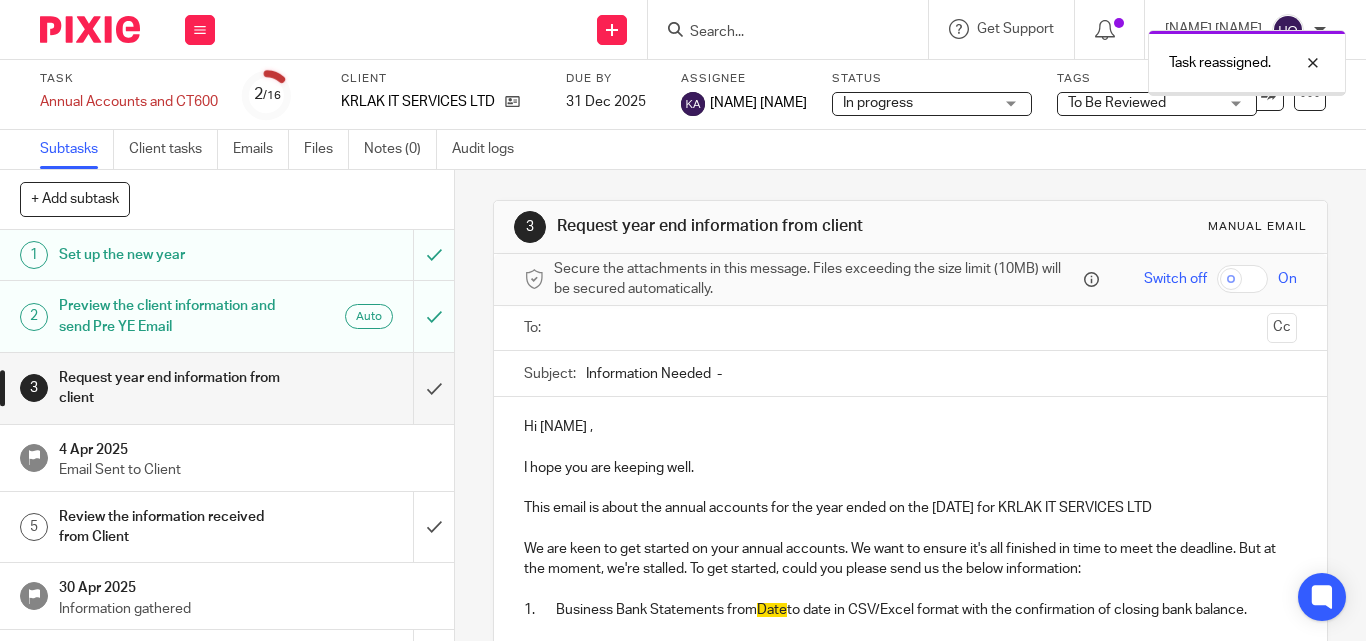 scroll, scrollTop: 0, scrollLeft: 0, axis: both 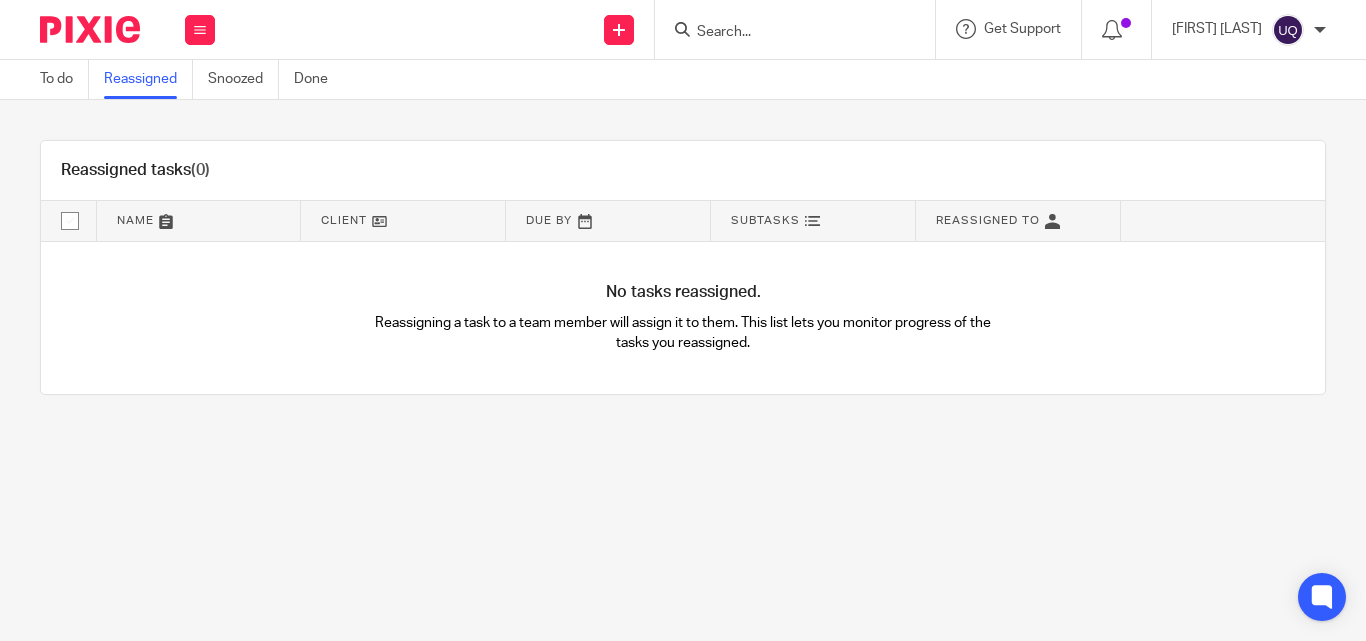 click on "[NAME]
My profile
Email integration
Logout" at bounding box center [1249, 29] 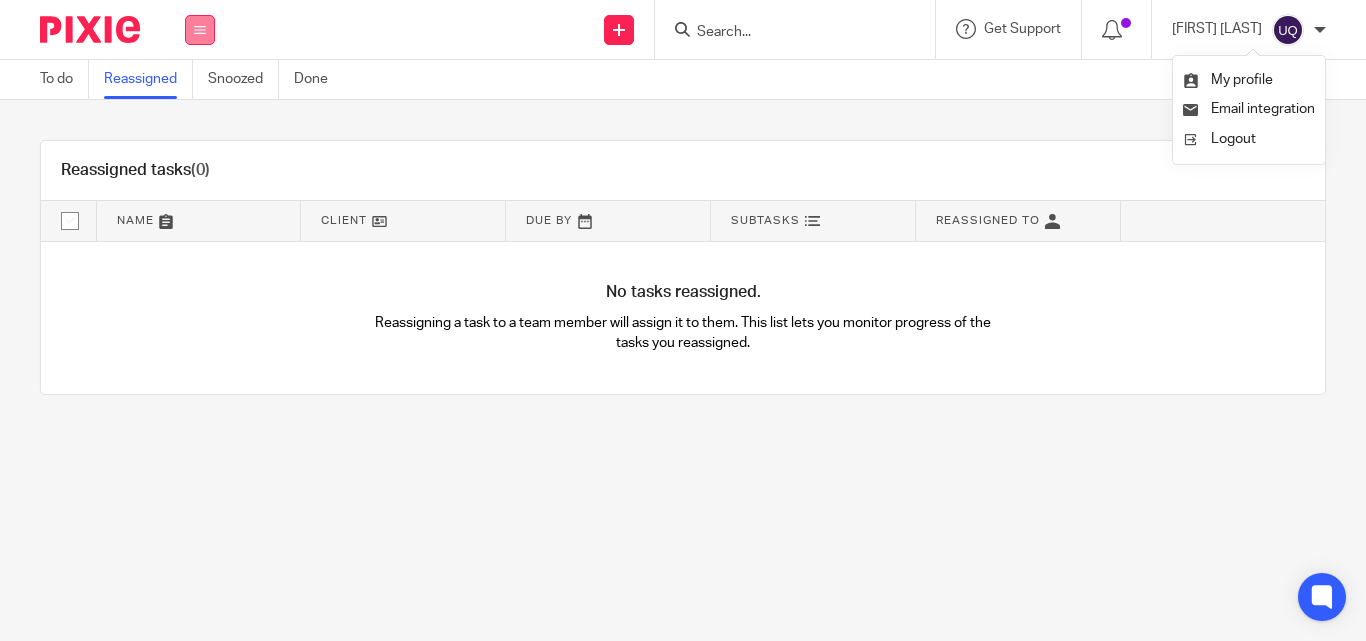 click at bounding box center [200, 30] 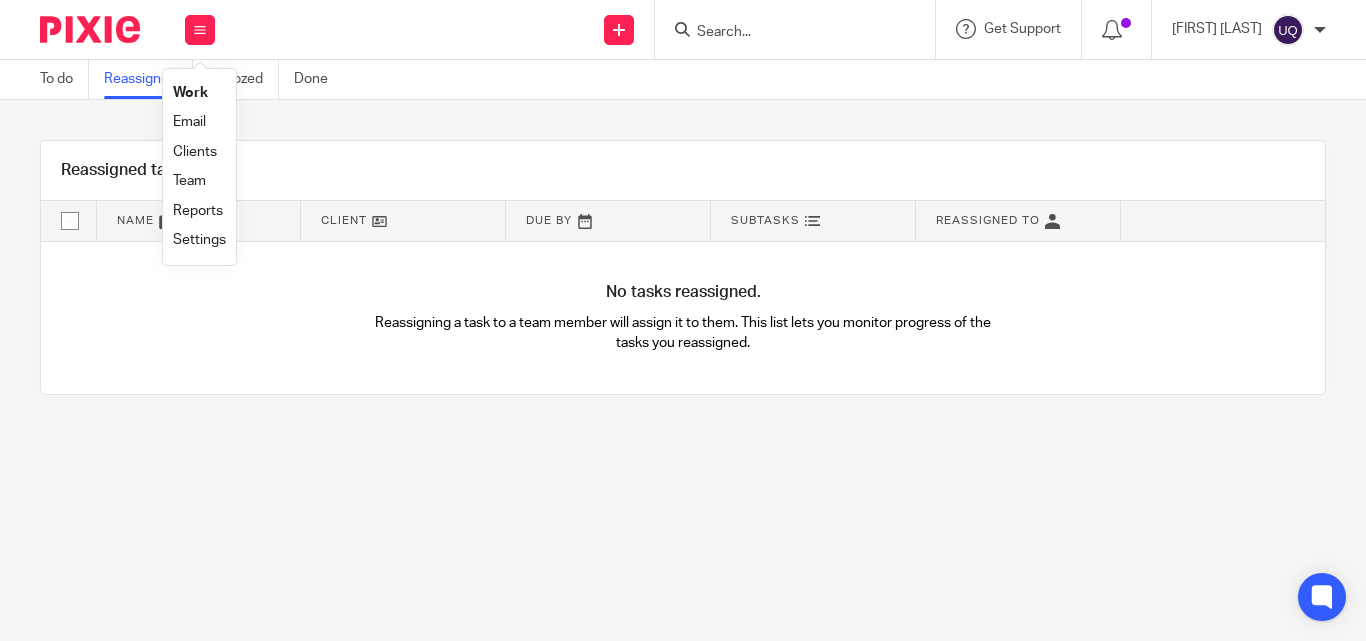click on "Team" at bounding box center [189, 181] 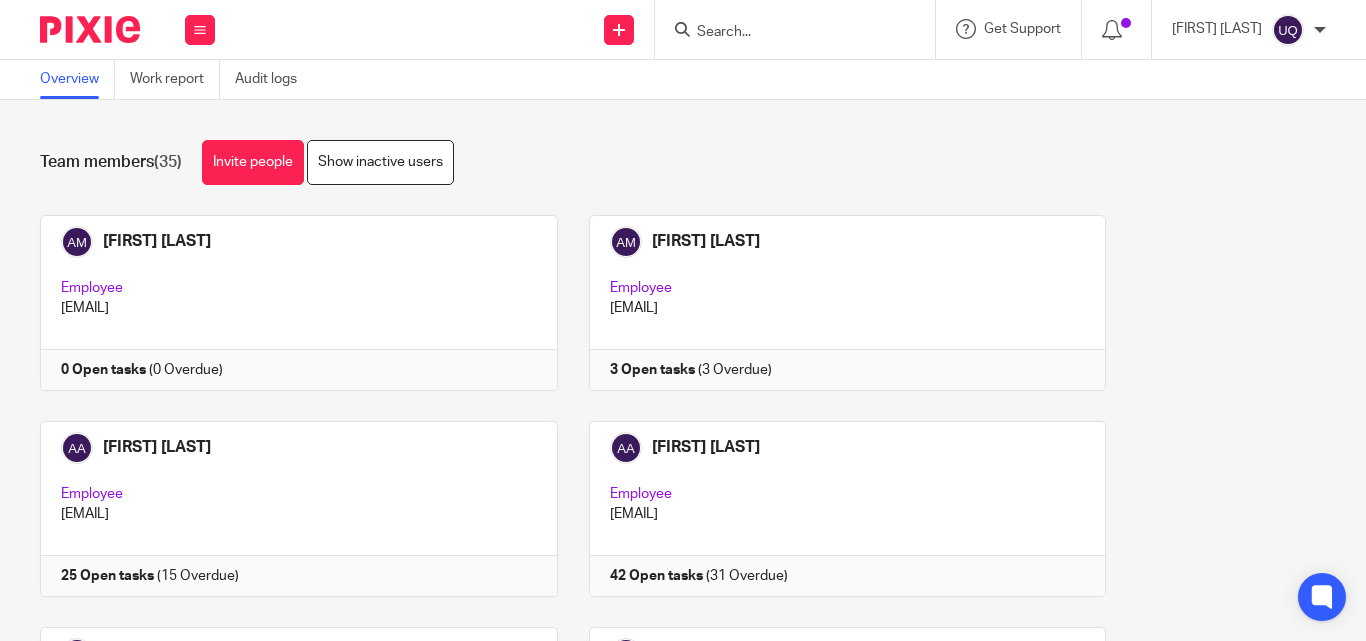 scroll, scrollTop: 0, scrollLeft: 0, axis: both 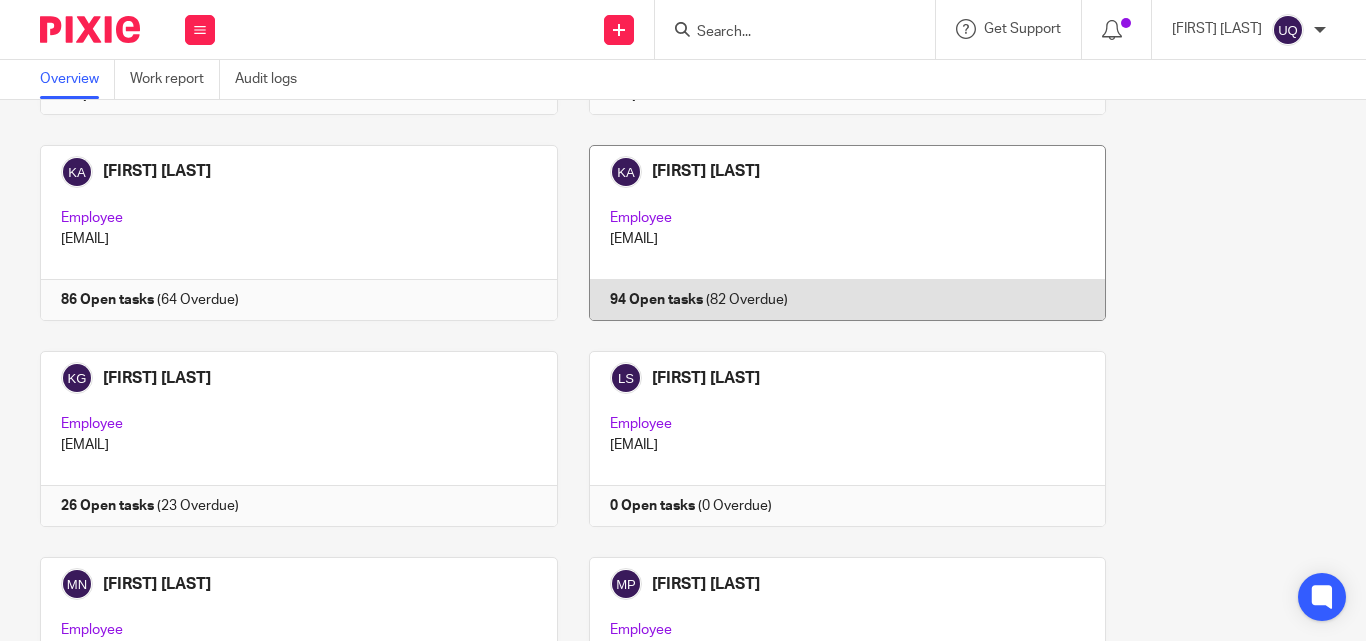 click at bounding box center [832, 233] 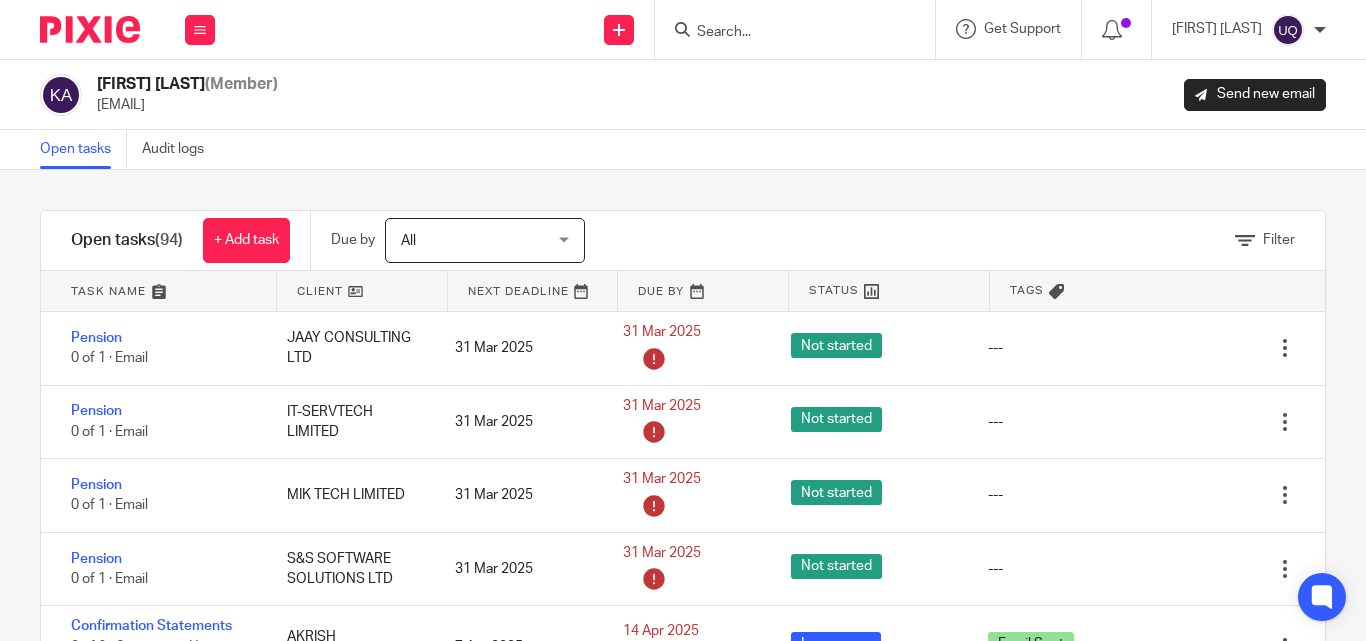 scroll, scrollTop: 0, scrollLeft: 0, axis: both 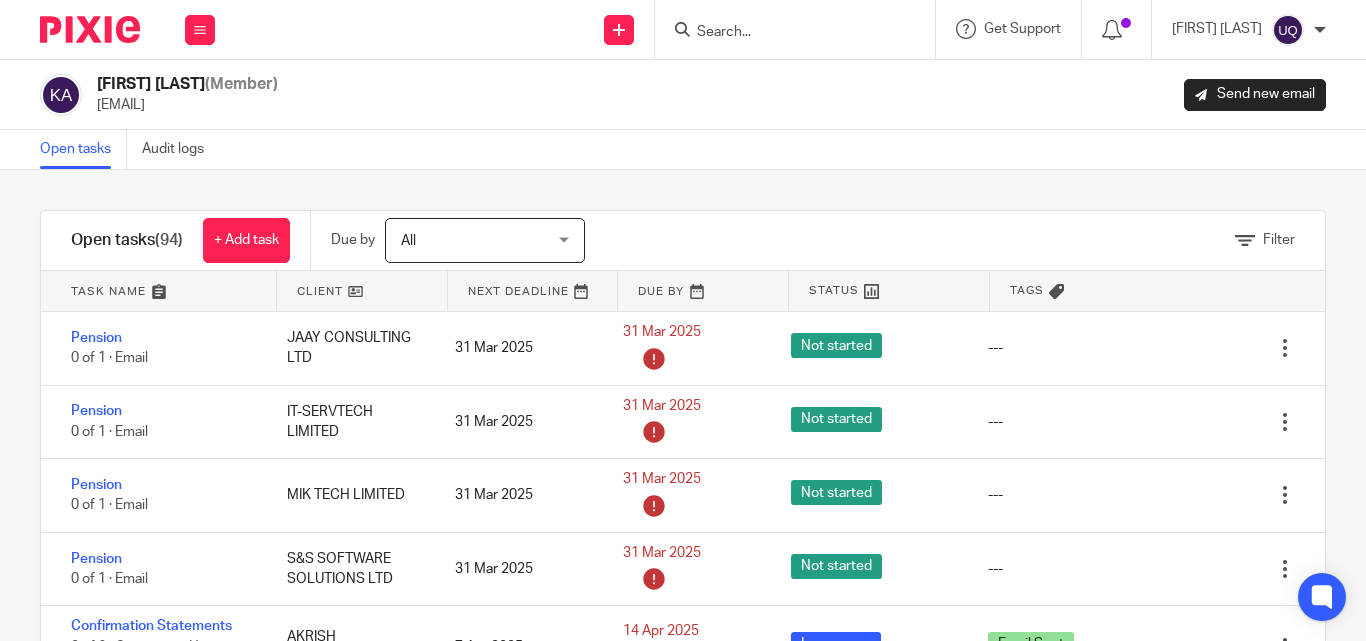 click on "Open tasks
(94)
+ Add task
Due by
All
All
Today
Tomorrow
This week
Next week
This month
Next month
All
all
Filter
Task name     Client     Next deadline     Due by   Status     Tags       Pension
0
of
1 ·
Email
JAAY CONSULTING LTD
31 Mar 2025
31 Mar 2025
Not started
---             Edit task
Delete
Pension
0
of
1 ·
Email
IT-SERVTECH LIMITED
31 Mar 2025
31 Mar 2025
Not started
---             Edit task
Delete
Pension" at bounding box center [683, 470] 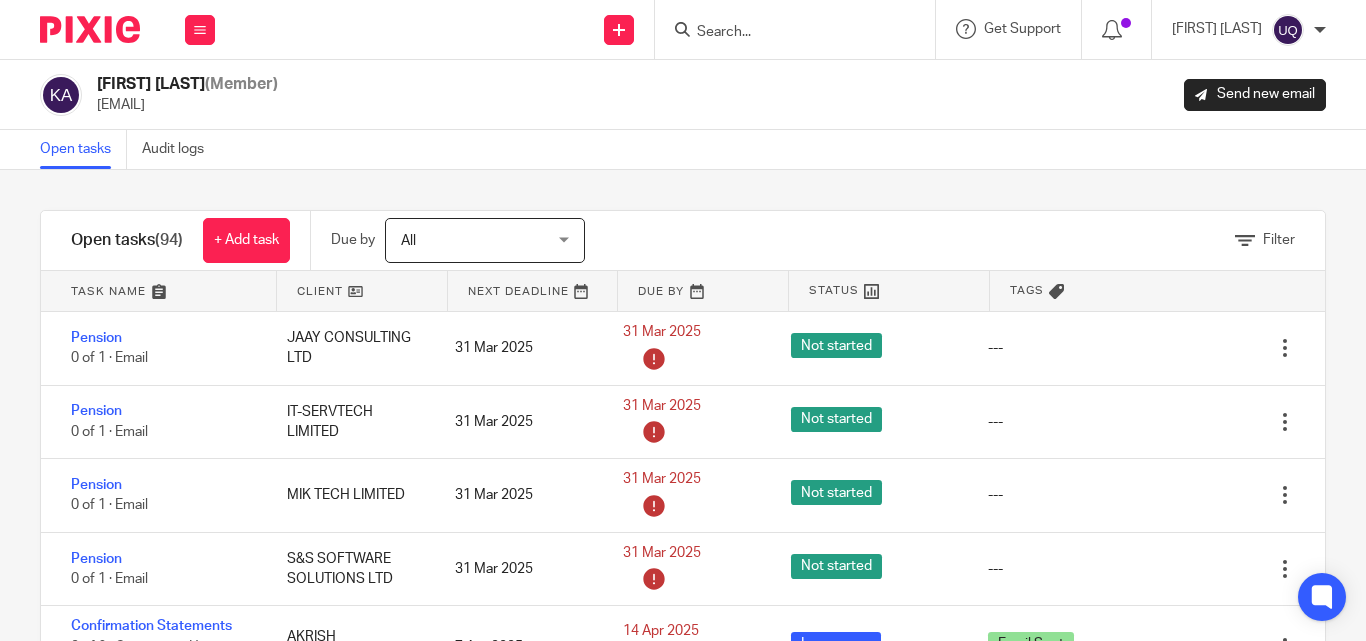 click at bounding box center [158, 291] 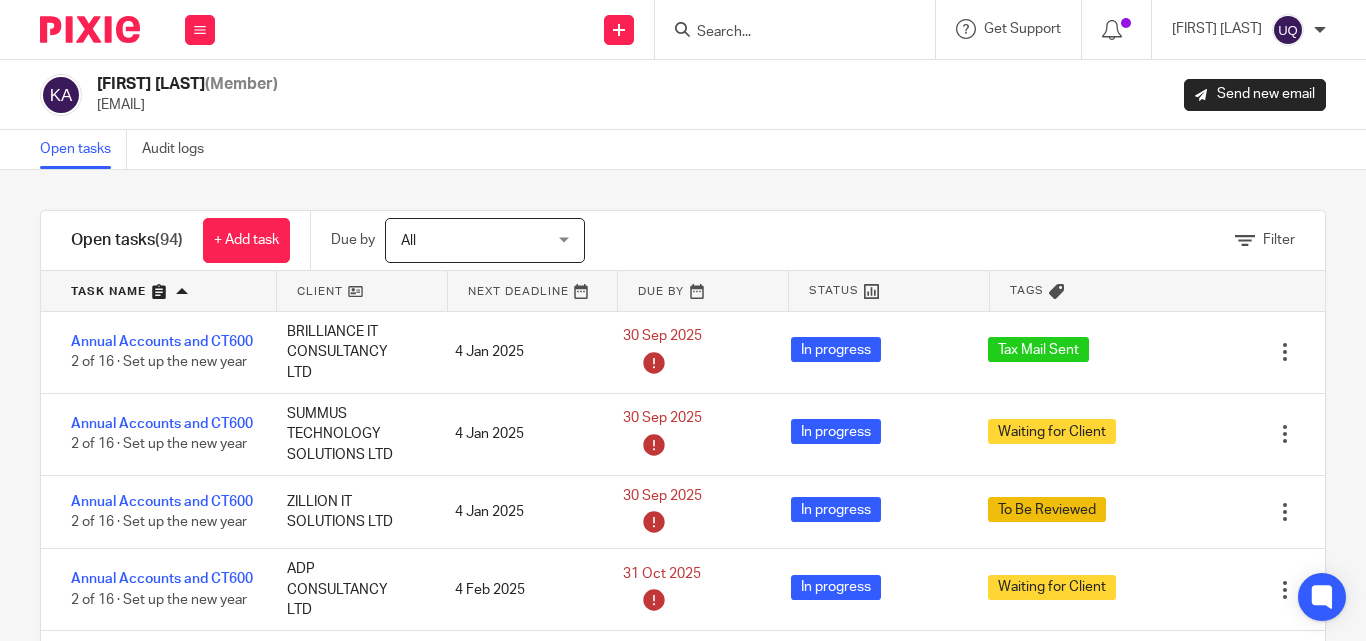 scroll, scrollTop: 0, scrollLeft: 0, axis: both 